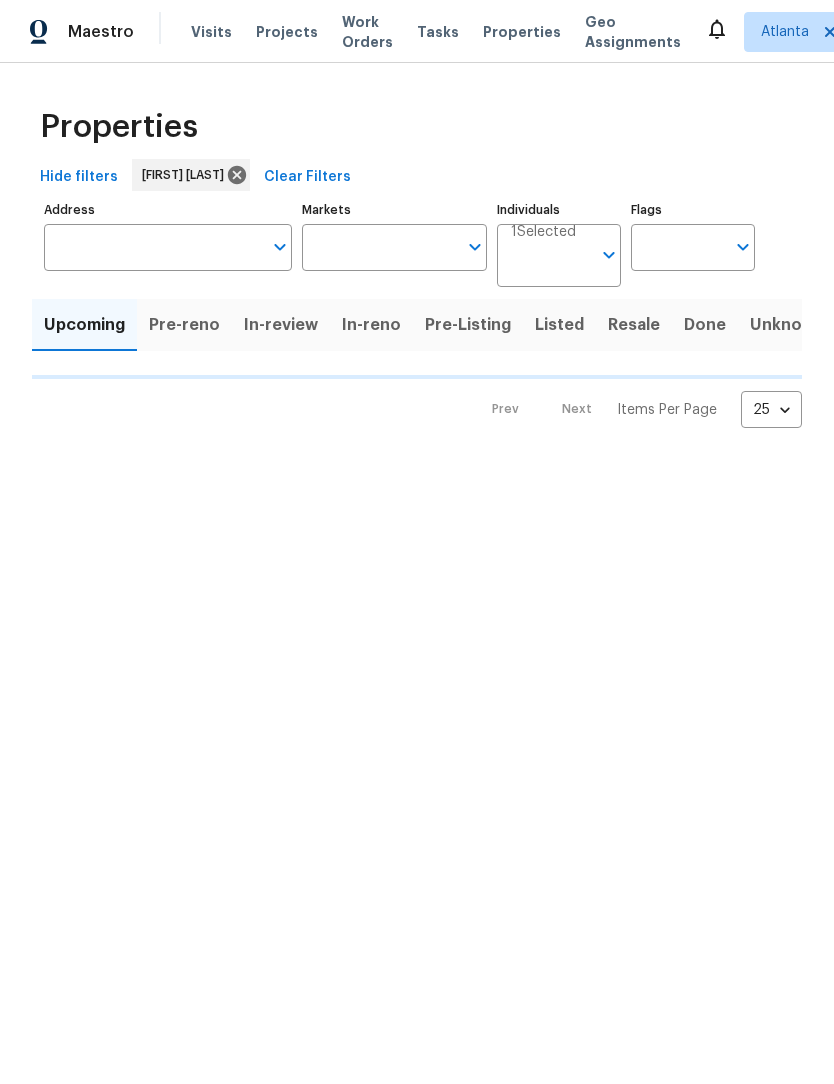 scroll, scrollTop: 0, scrollLeft: 0, axis: both 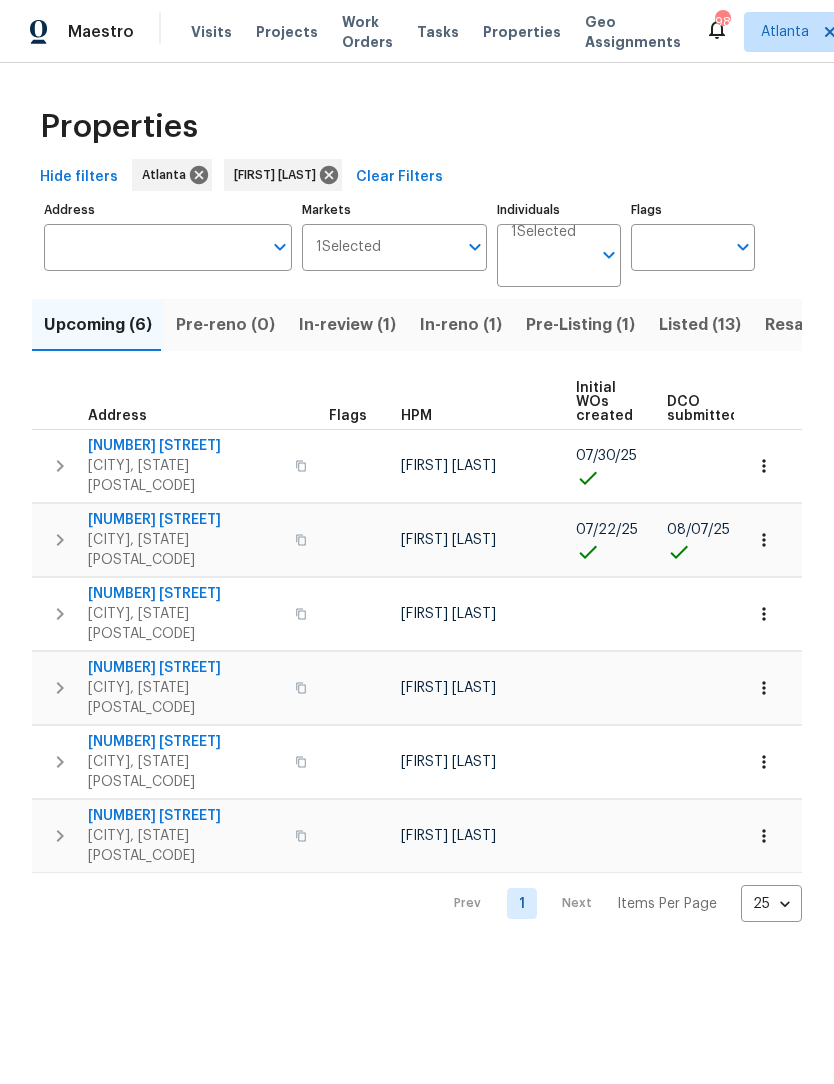 click on "Upcoming (6)" at bounding box center [98, 325] 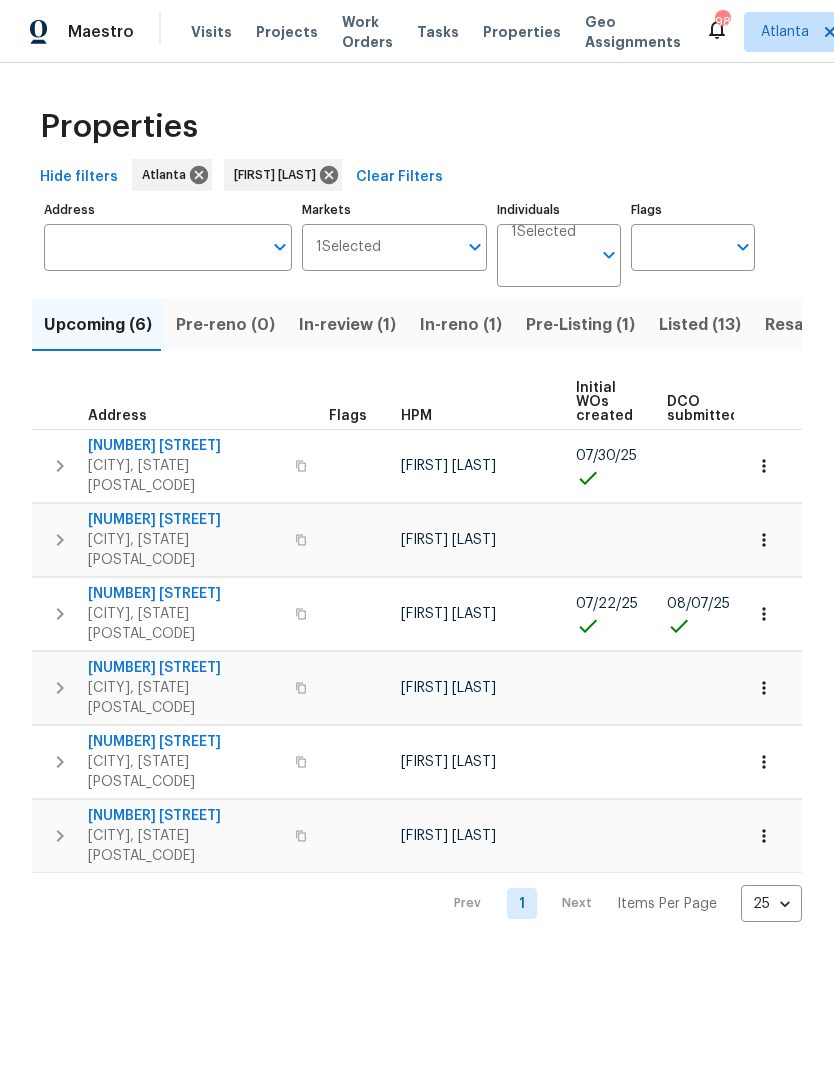 scroll, scrollTop: 0, scrollLeft: 0, axis: both 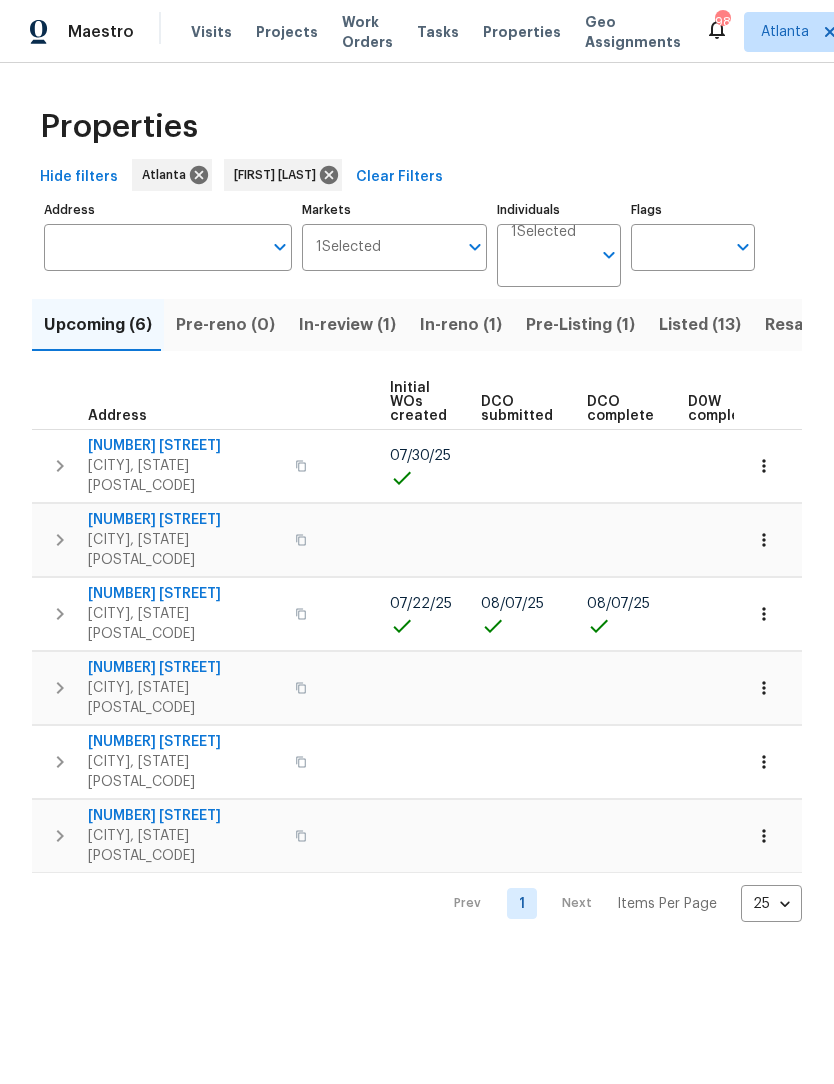 click at bounding box center (764, 614) 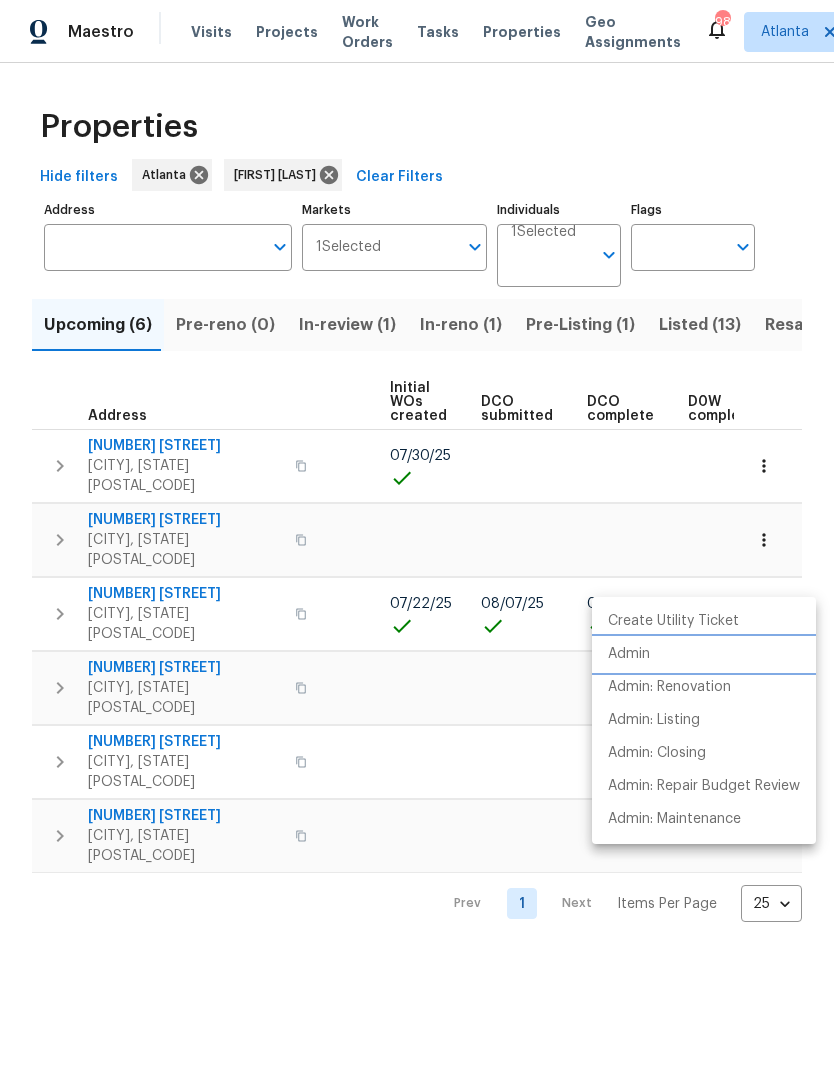 click on "Admin" at bounding box center [629, 654] 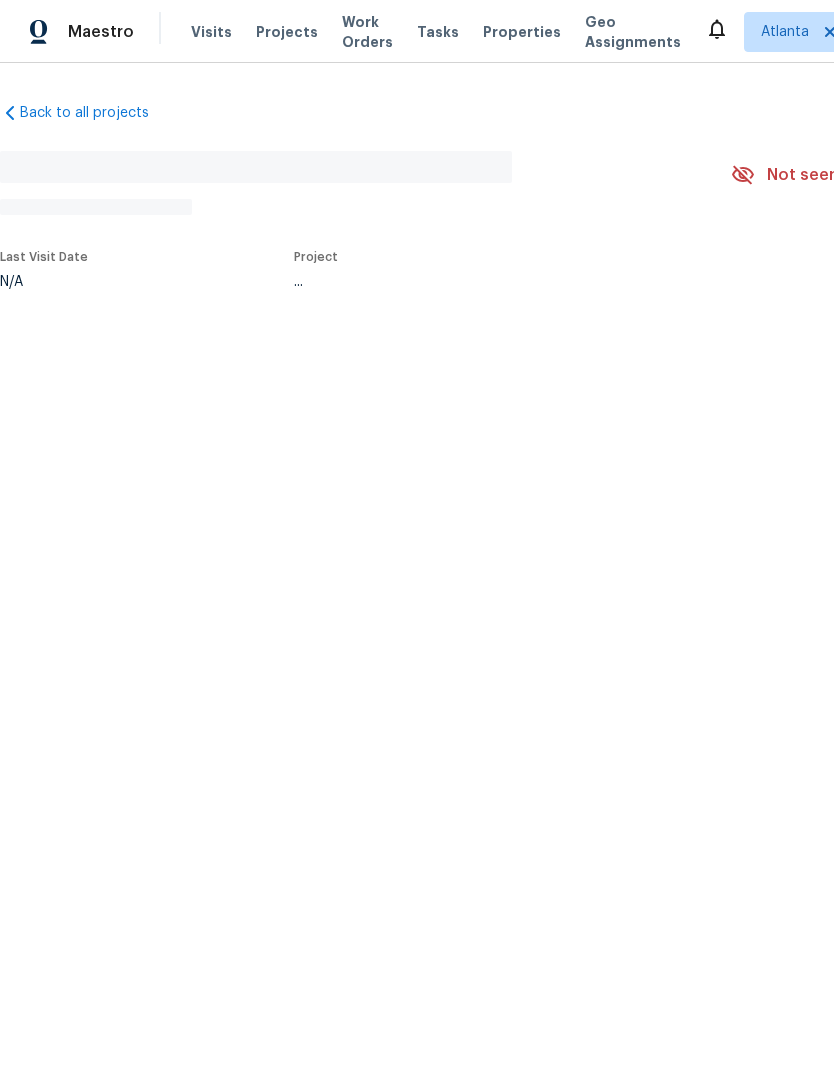 scroll, scrollTop: 0, scrollLeft: 0, axis: both 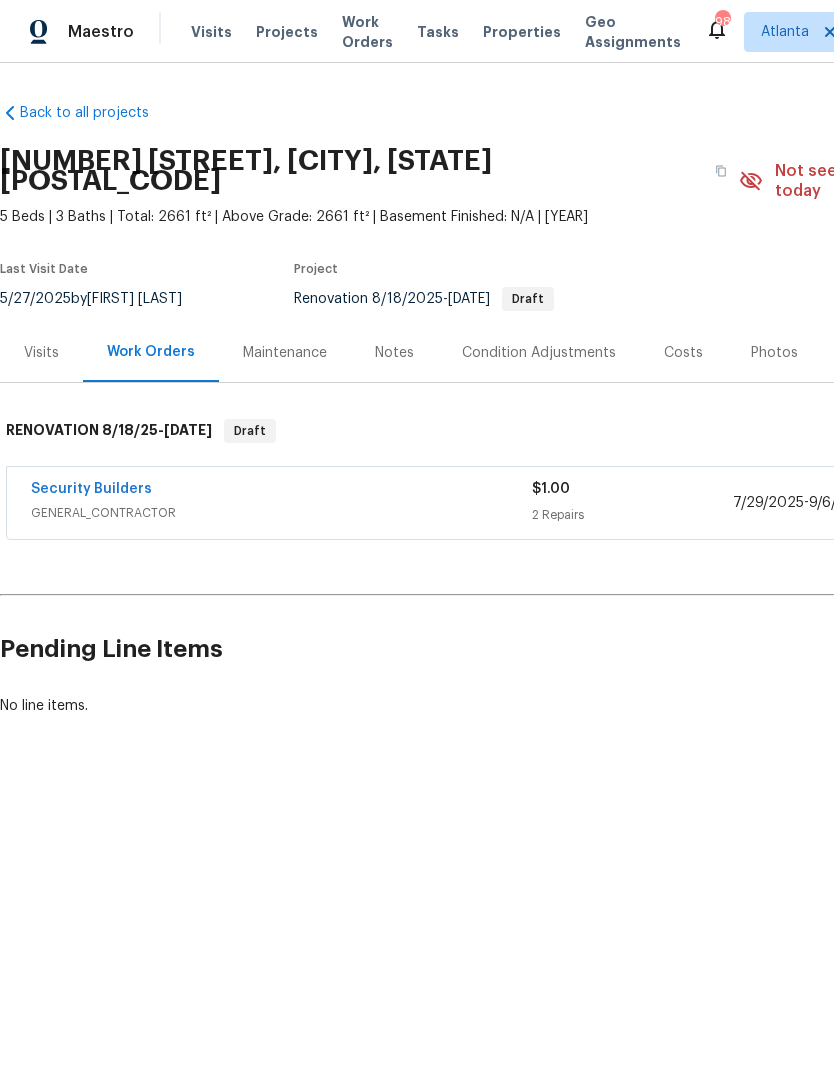 click on "Notes" at bounding box center [394, 352] 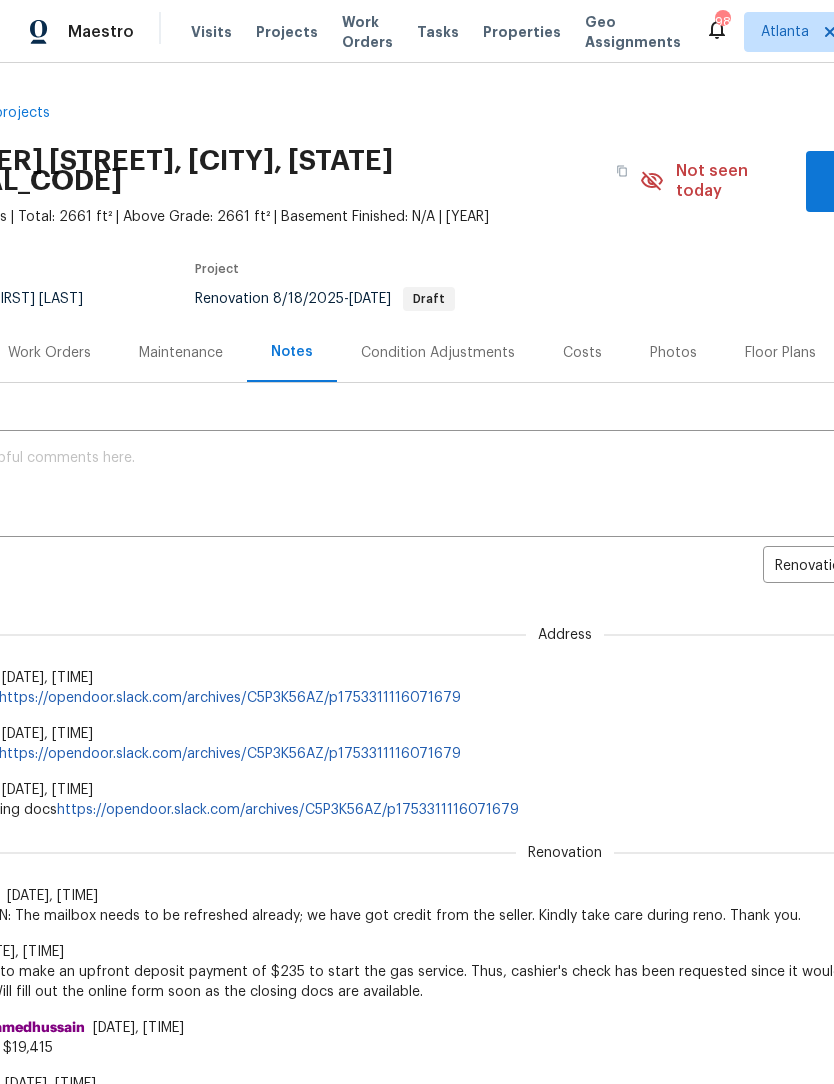 scroll, scrollTop: 0, scrollLeft: 107, axis: horizontal 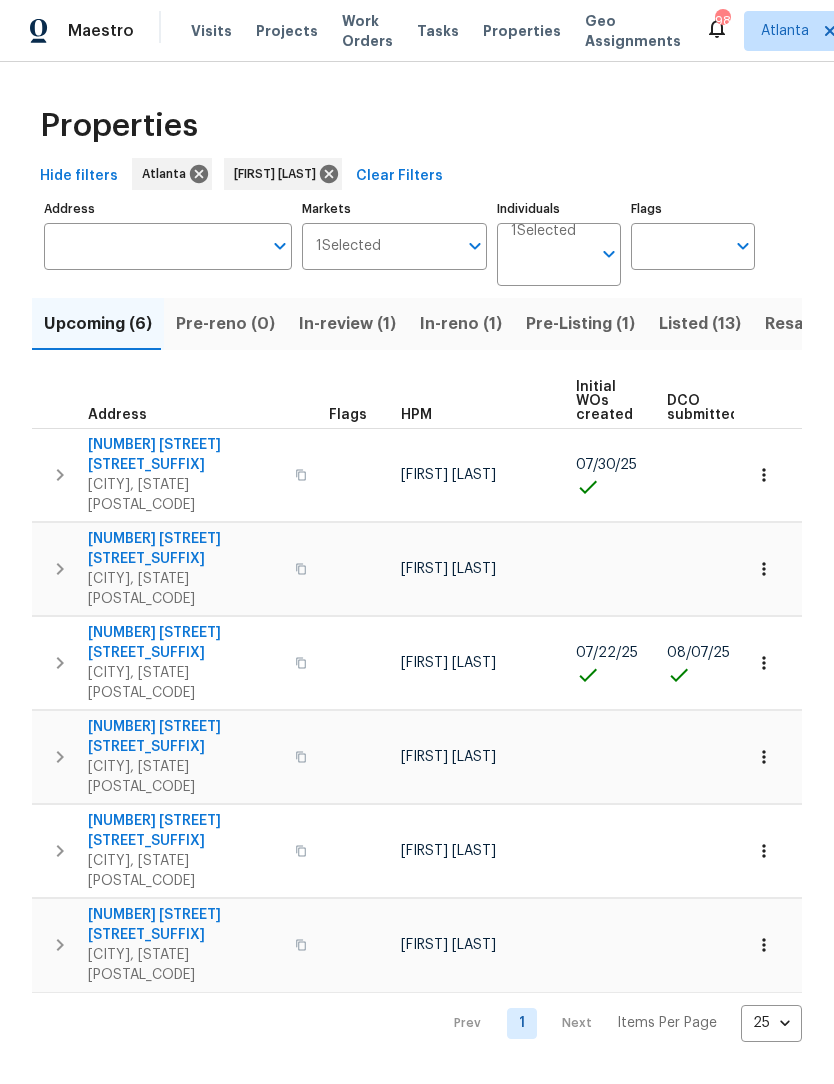 click on "In-reno (1)" at bounding box center (461, 325) 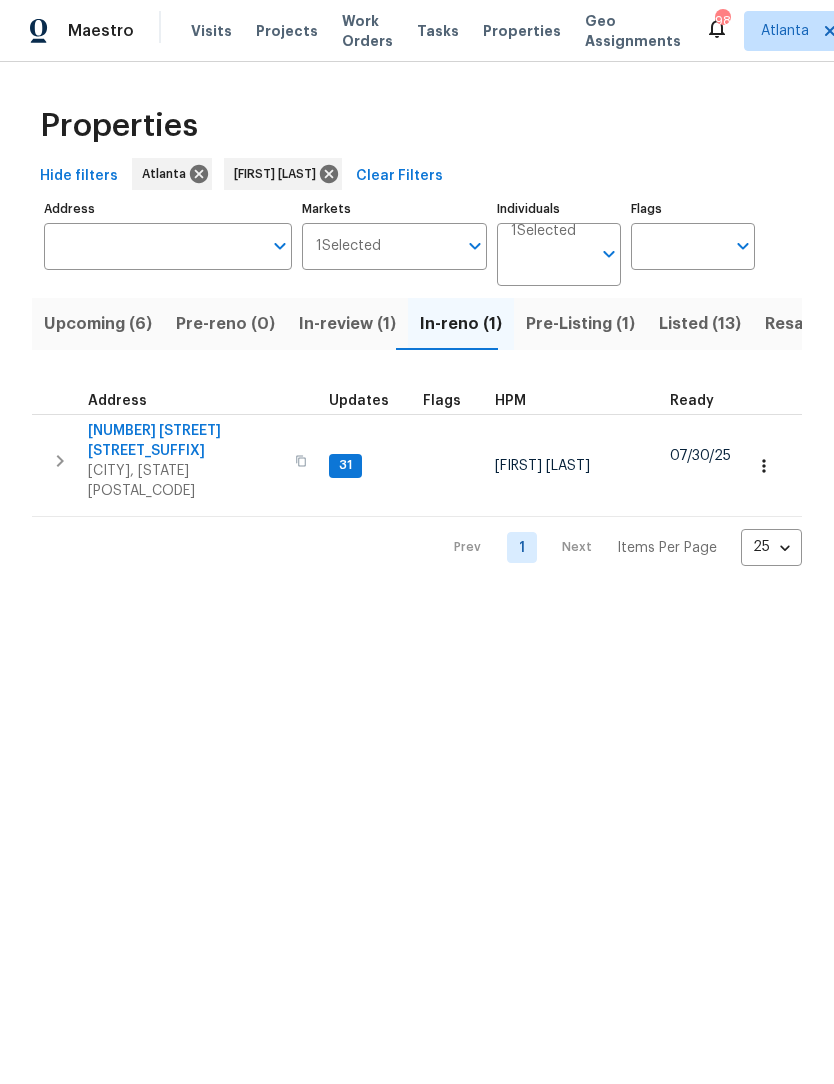 click on "10515 Colony Glen Dr" at bounding box center [185, 442] 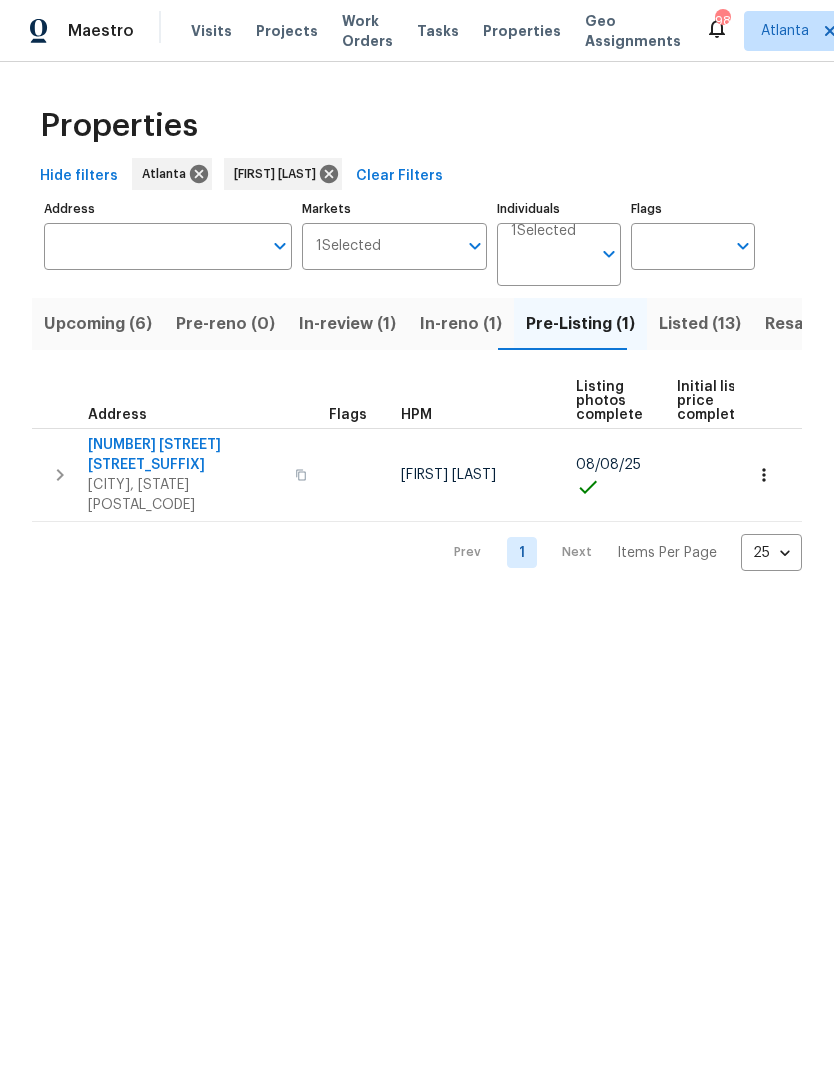 click on "[CITY], [STATE] [POSTAL_CODE]" at bounding box center [185, 496] 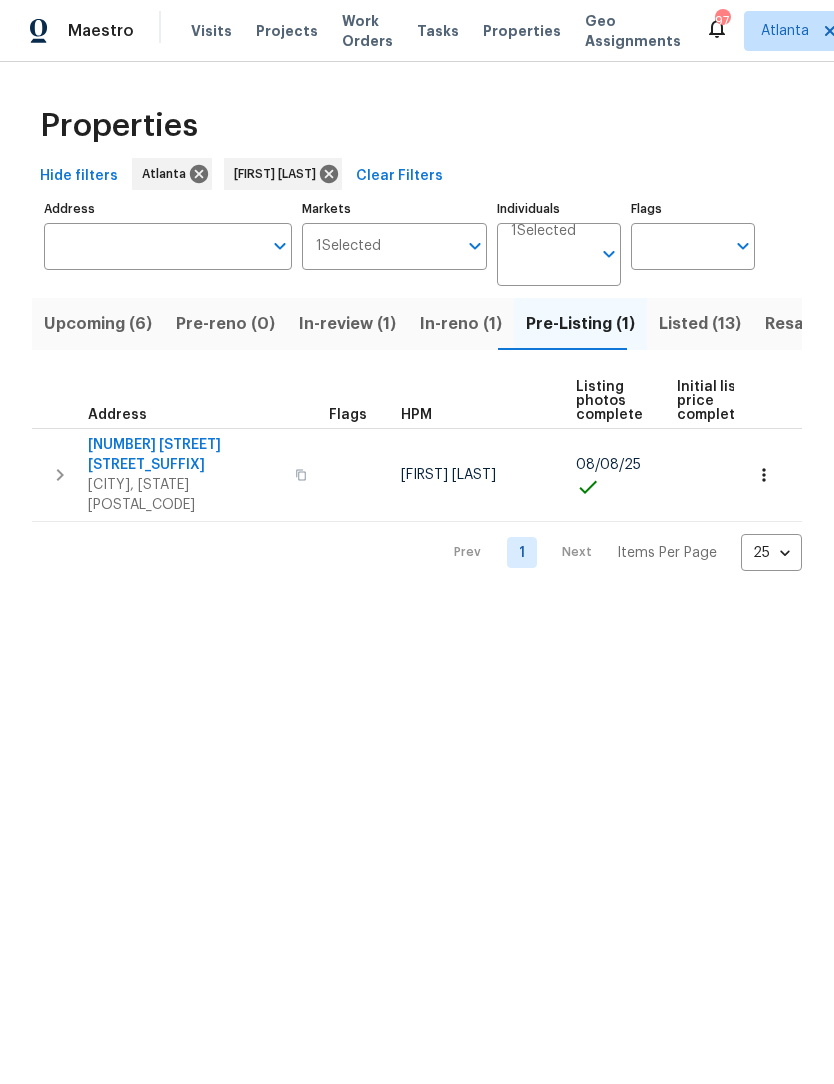 click 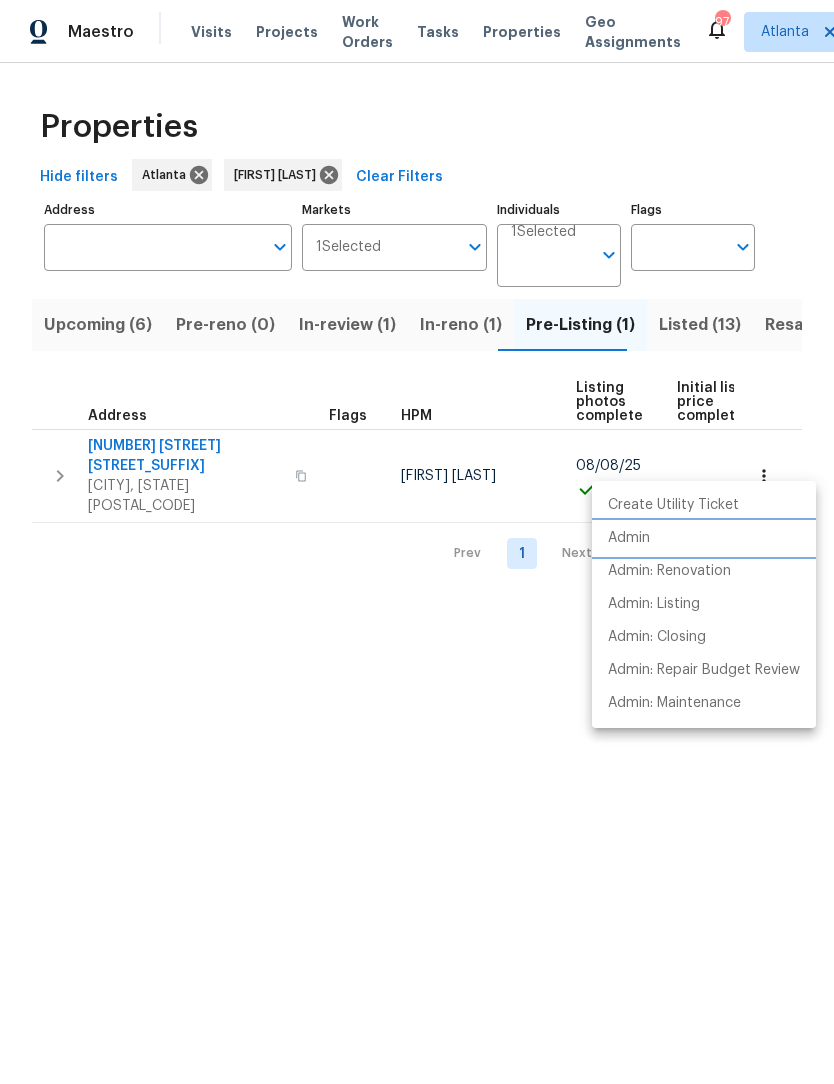 click on "Admin" at bounding box center (704, 538) 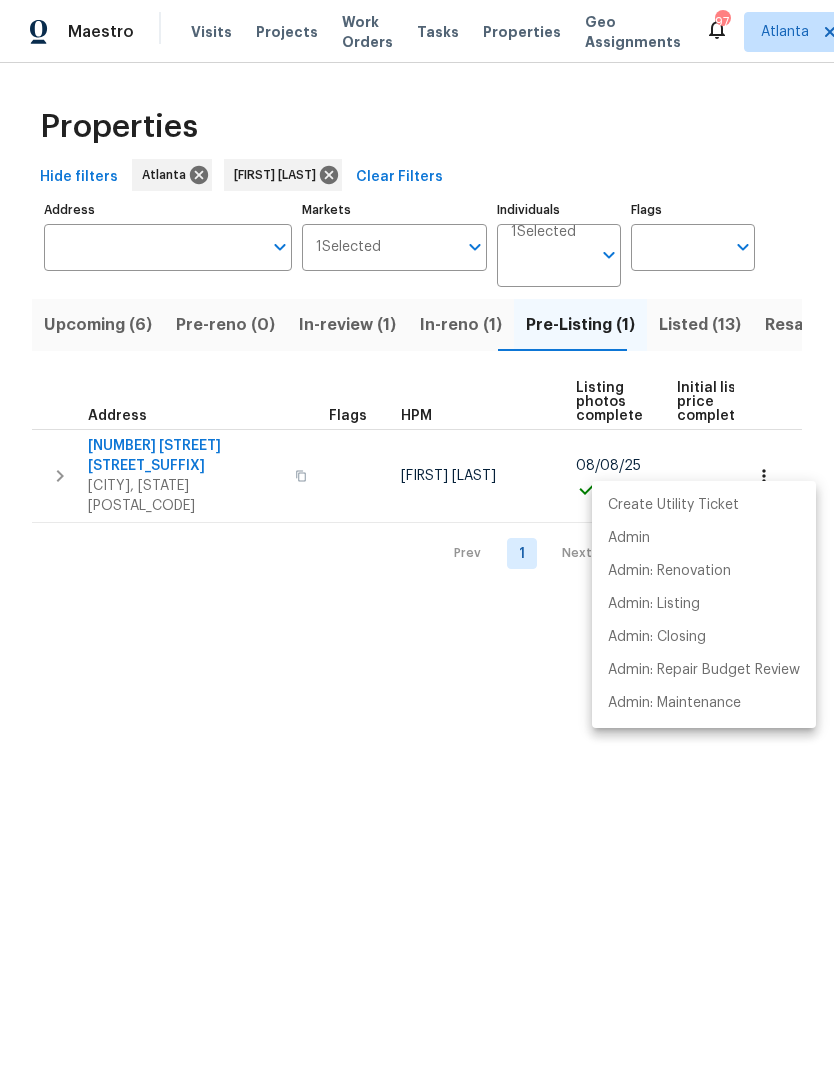 click at bounding box center [417, 542] 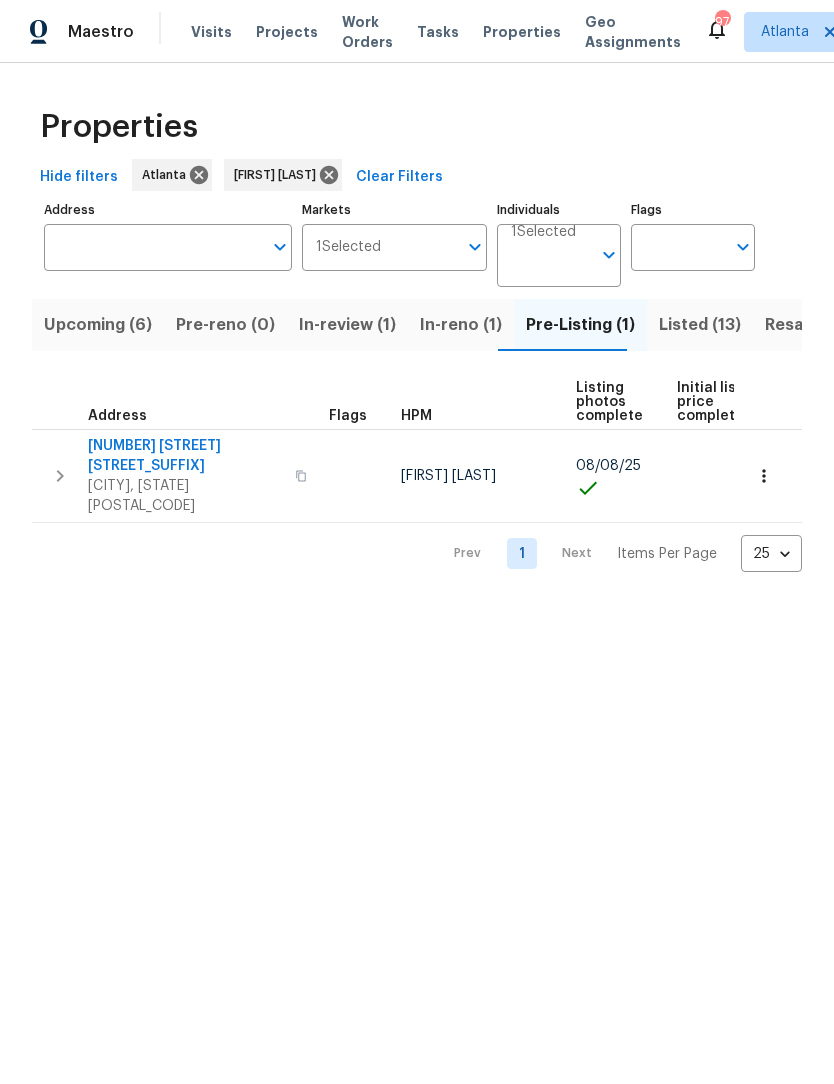click on "Work Orders" at bounding box center [367, 32] 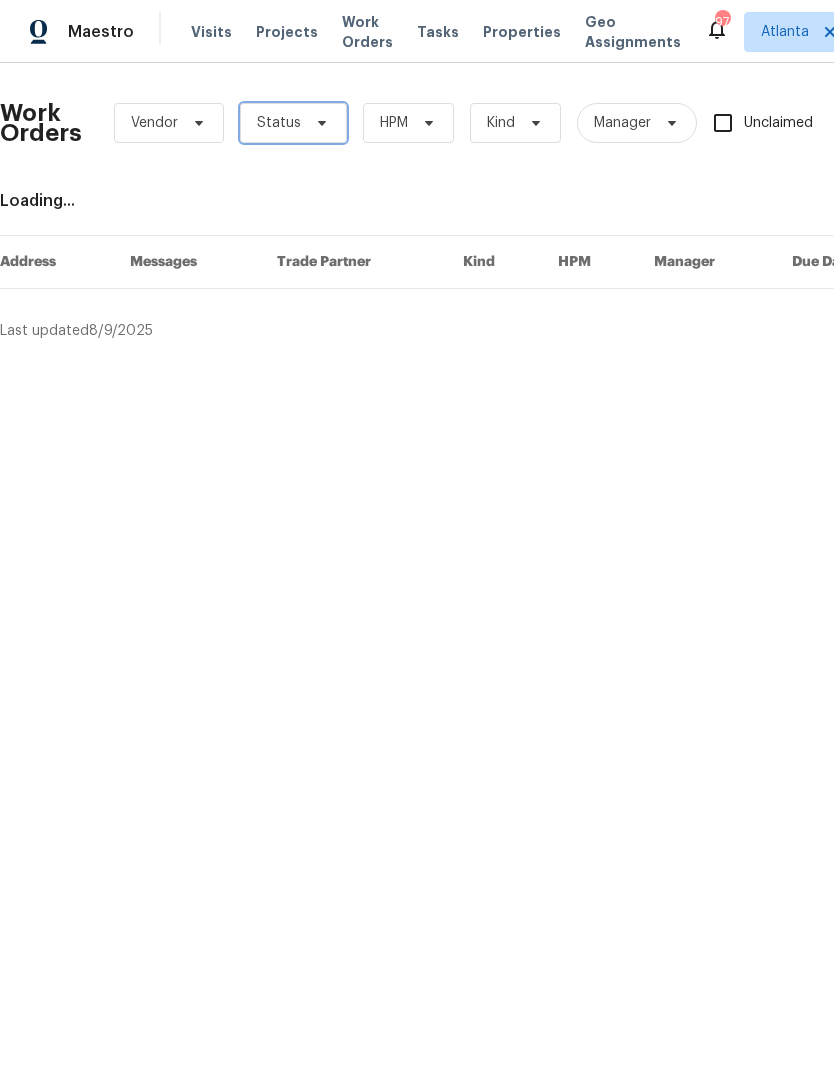 click at bounding box center [319, 123] 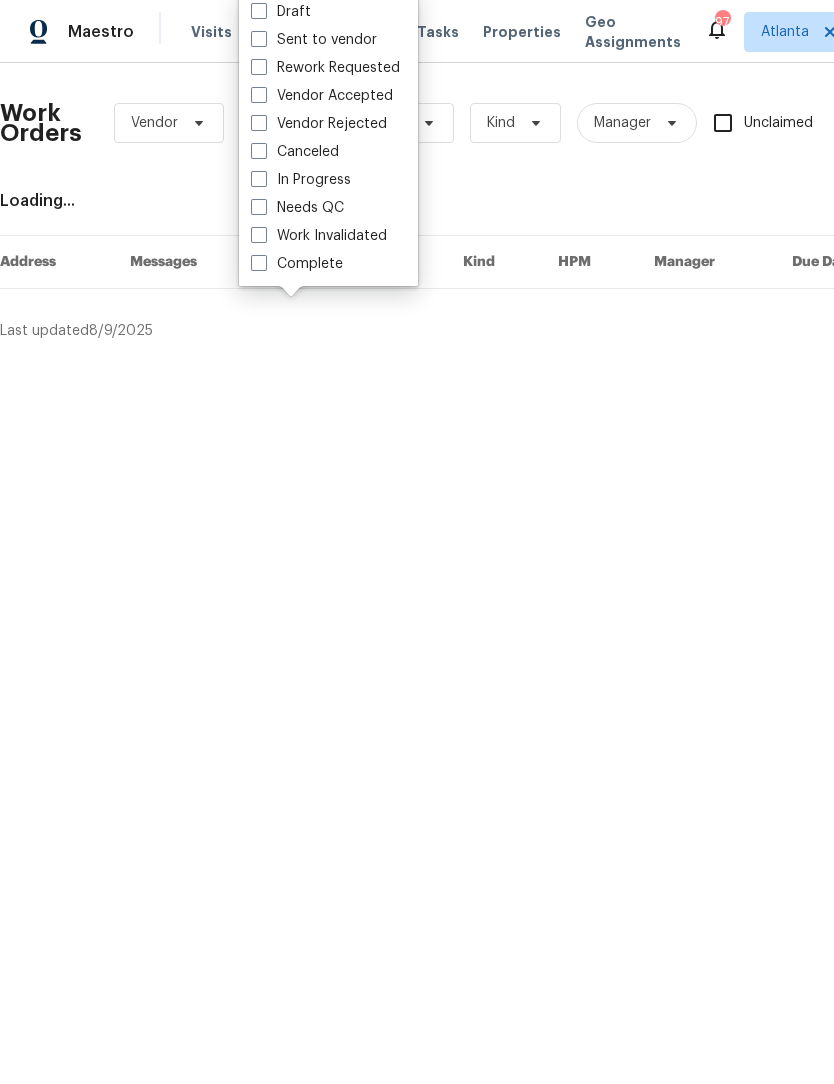 click at bounding box center (259, 207) 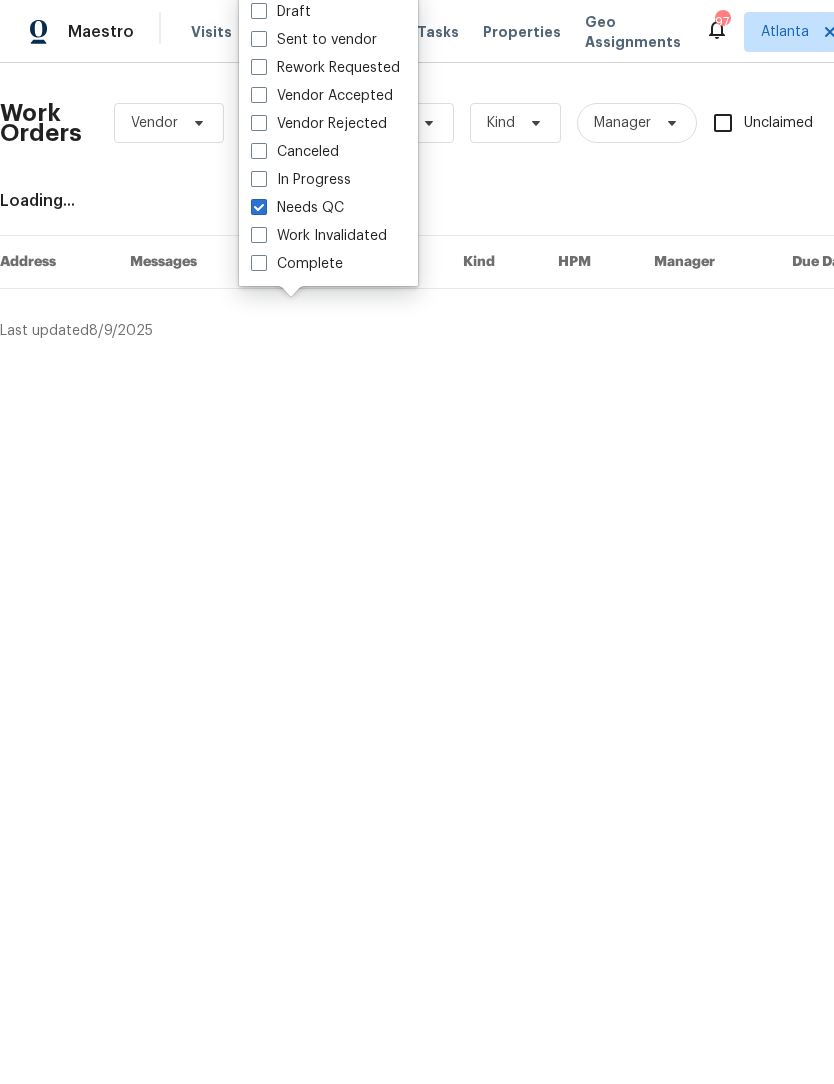 checkbox on "true" 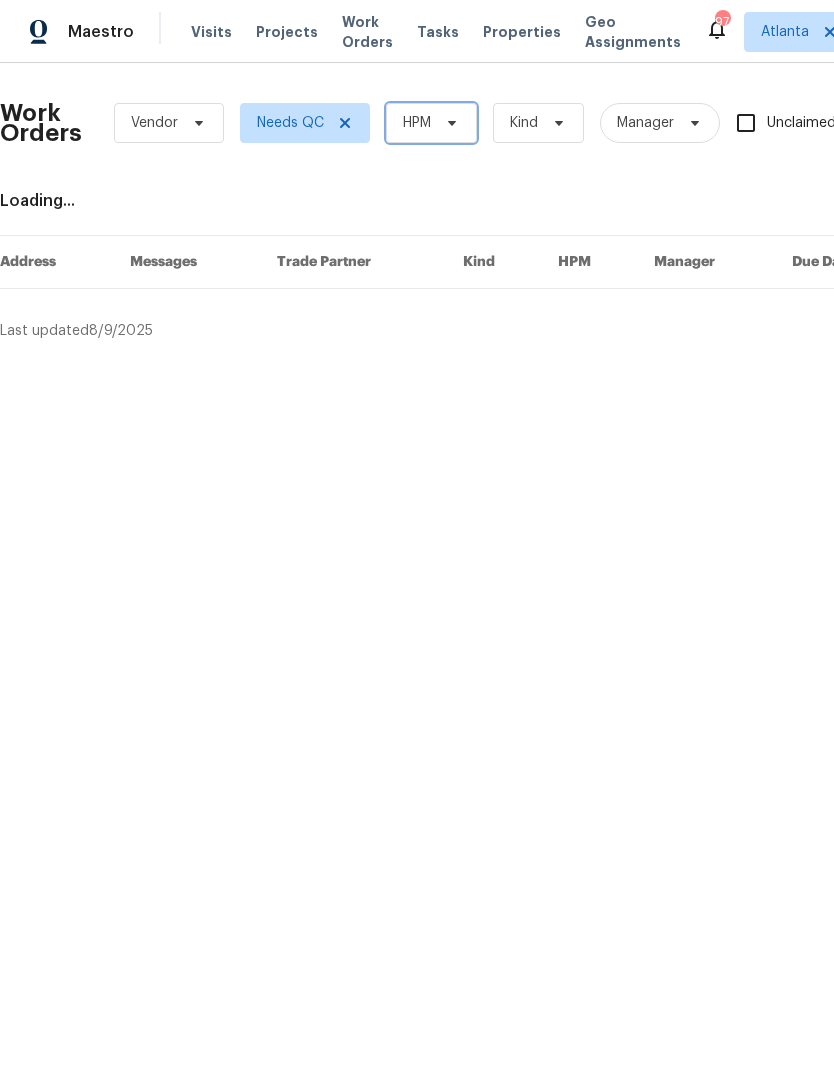 click on "HPM" at bounding box center (431, 123) 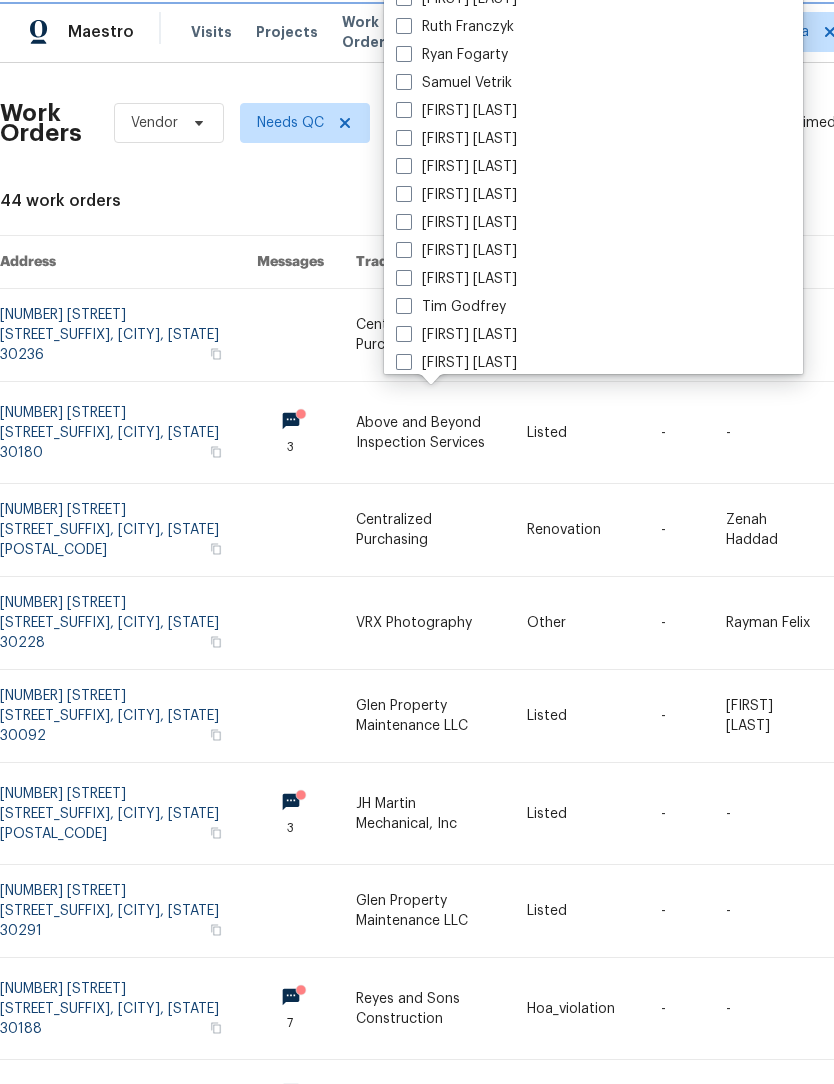 scroll, scrollTop: 1340, scrollLeft: 0, axis: vertical 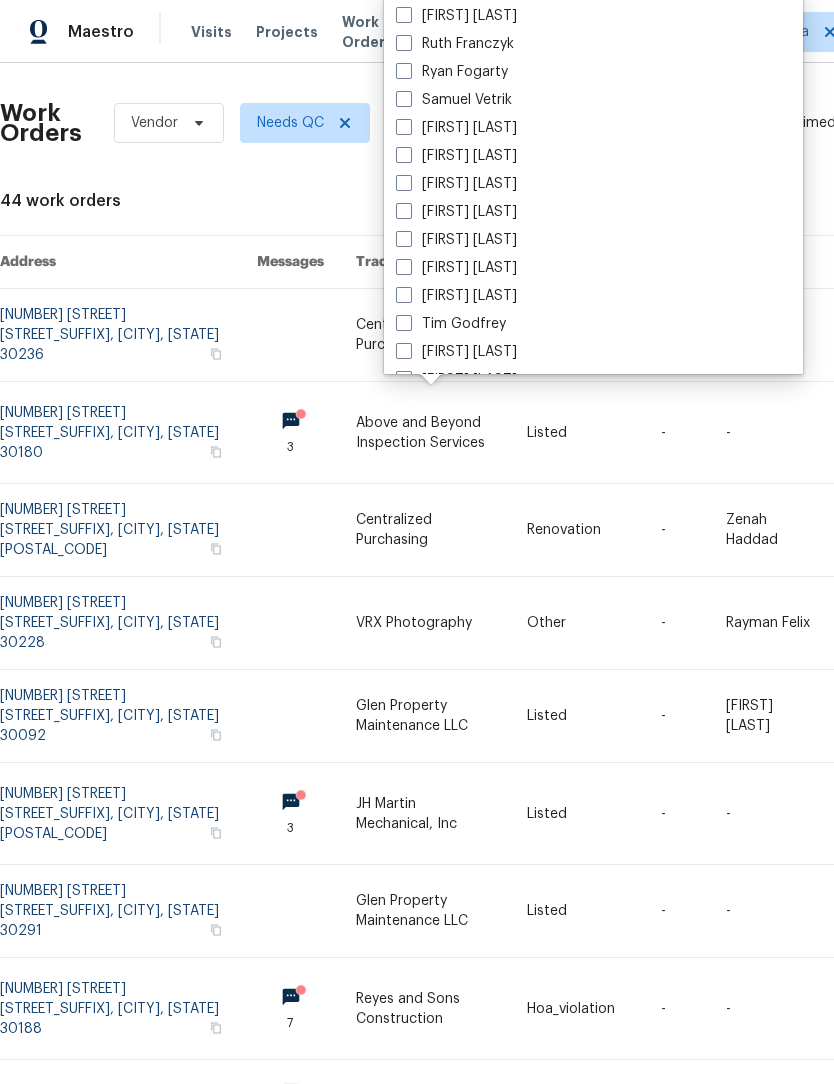 click on "[FIRST] [LAST]" at bounding box center (456, 128) 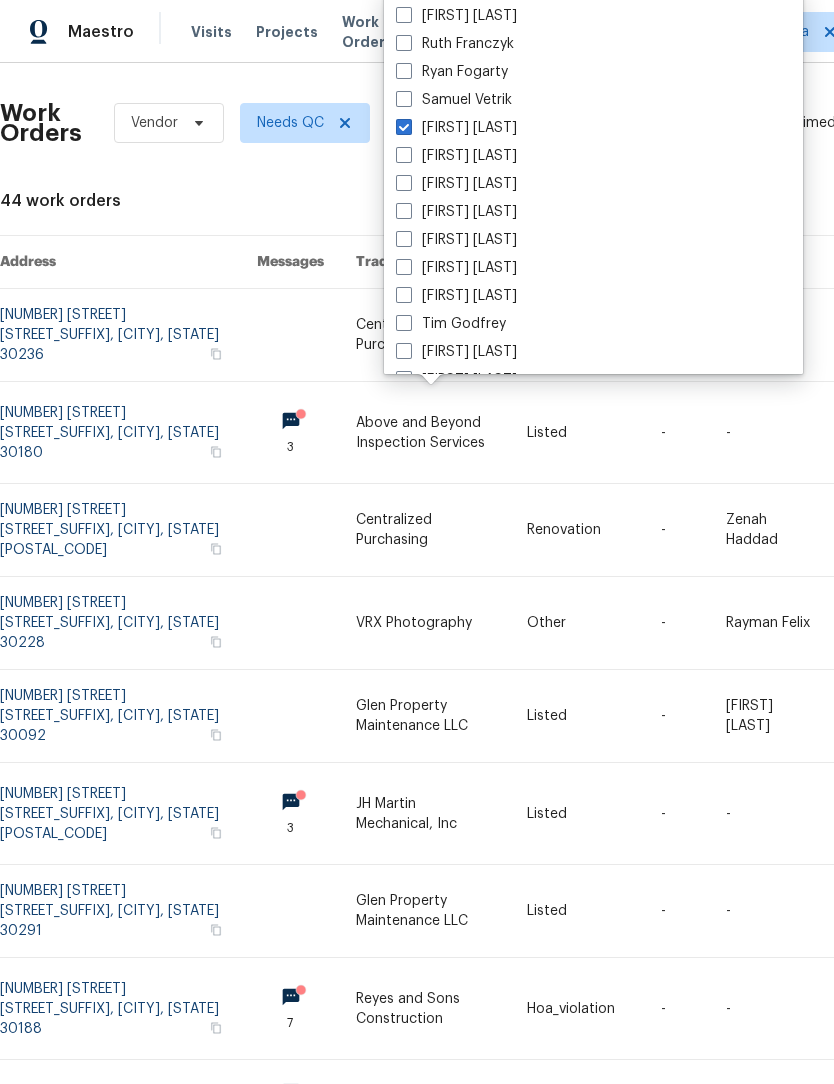 checkbox on "true" 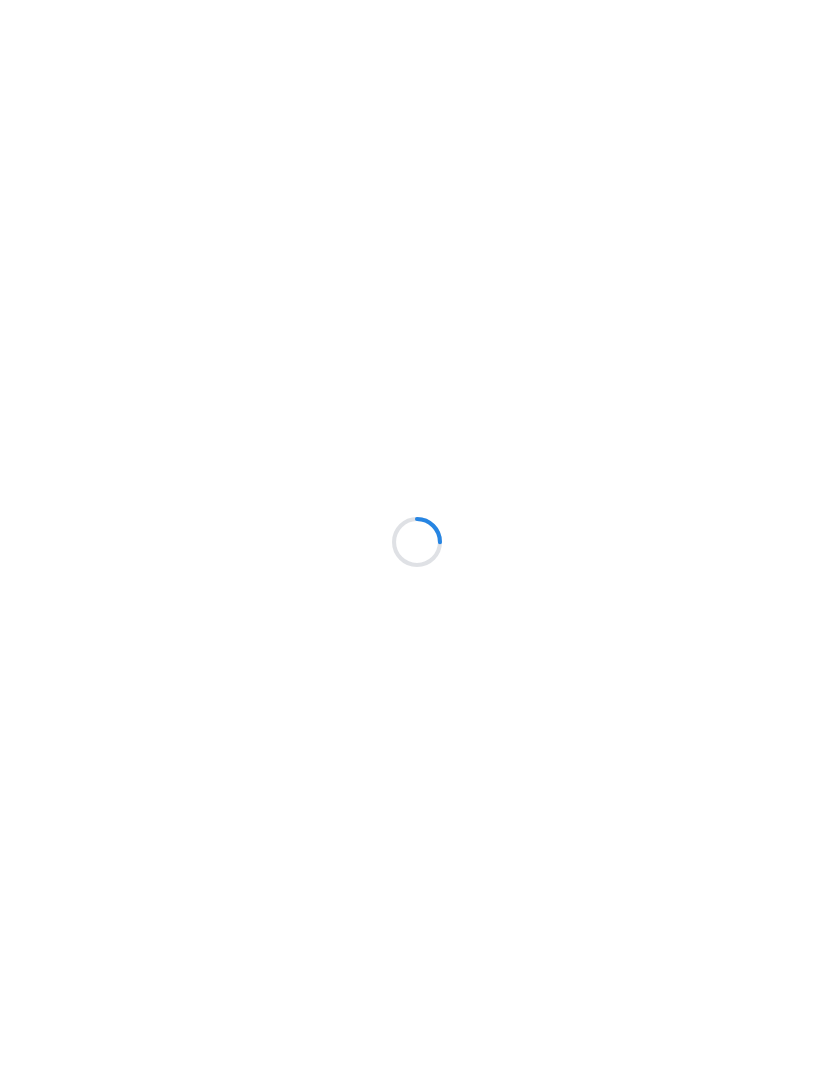 scroll, scrollTop: 0, scrollLeft: 0, axis: both 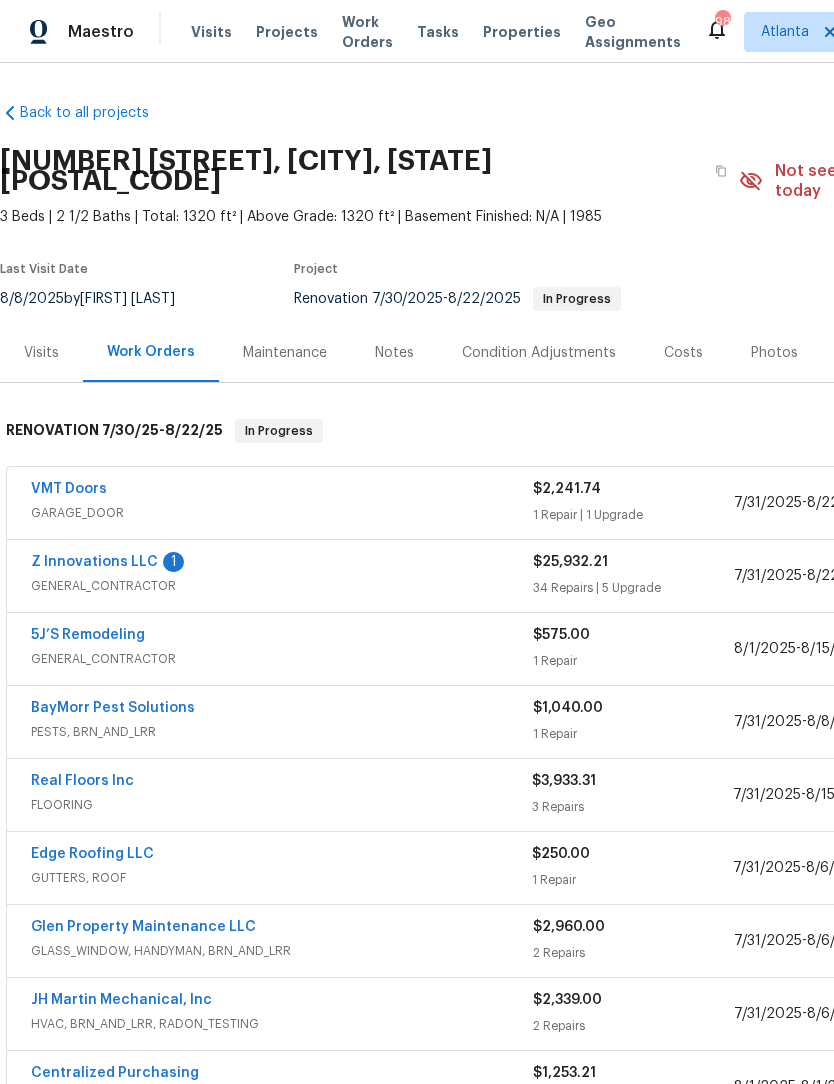 click on "Z Innovations LLC" at bounding box center [94, 562] 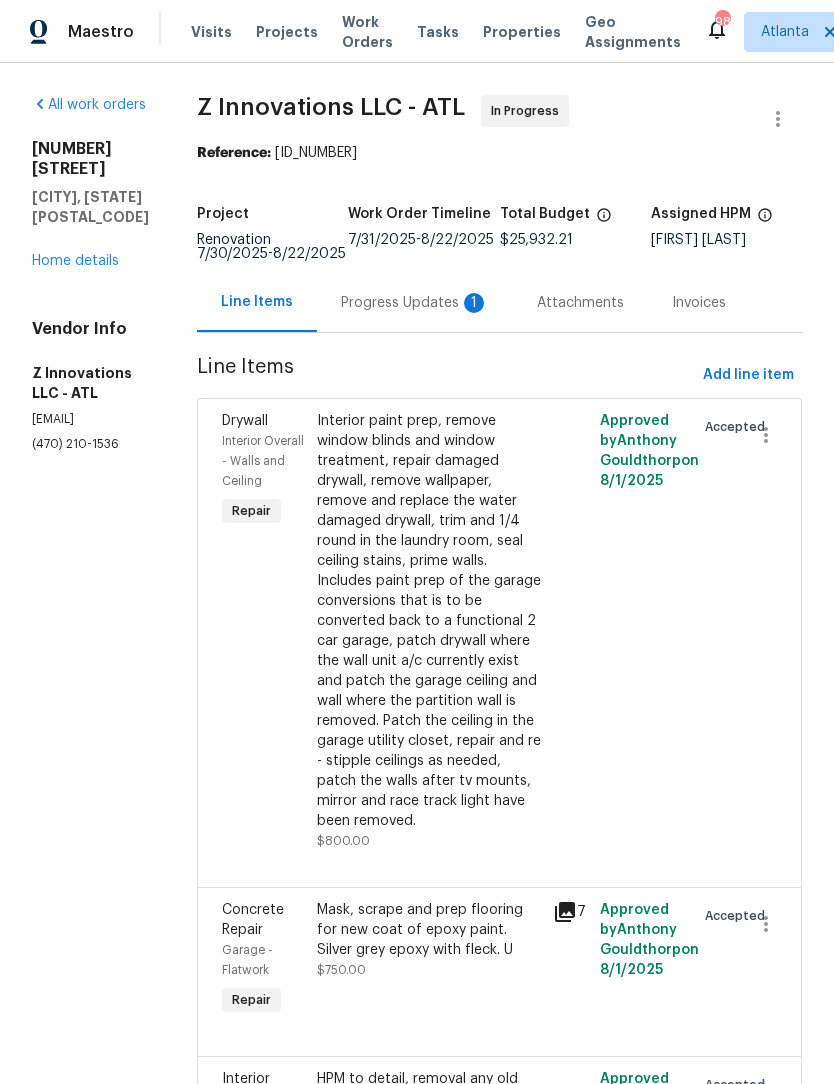 click on "Progress Updates 1" at bounding box center [415, 303] 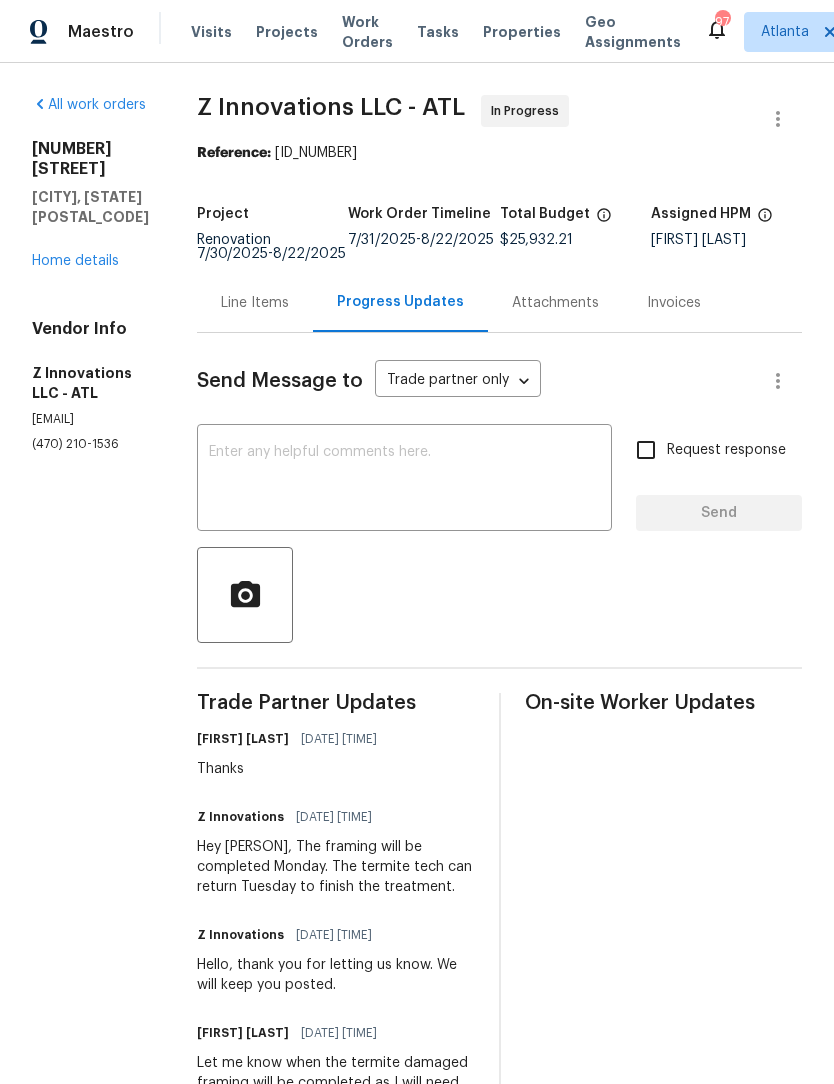 click on "Home details" at bounding box center (75, 261) 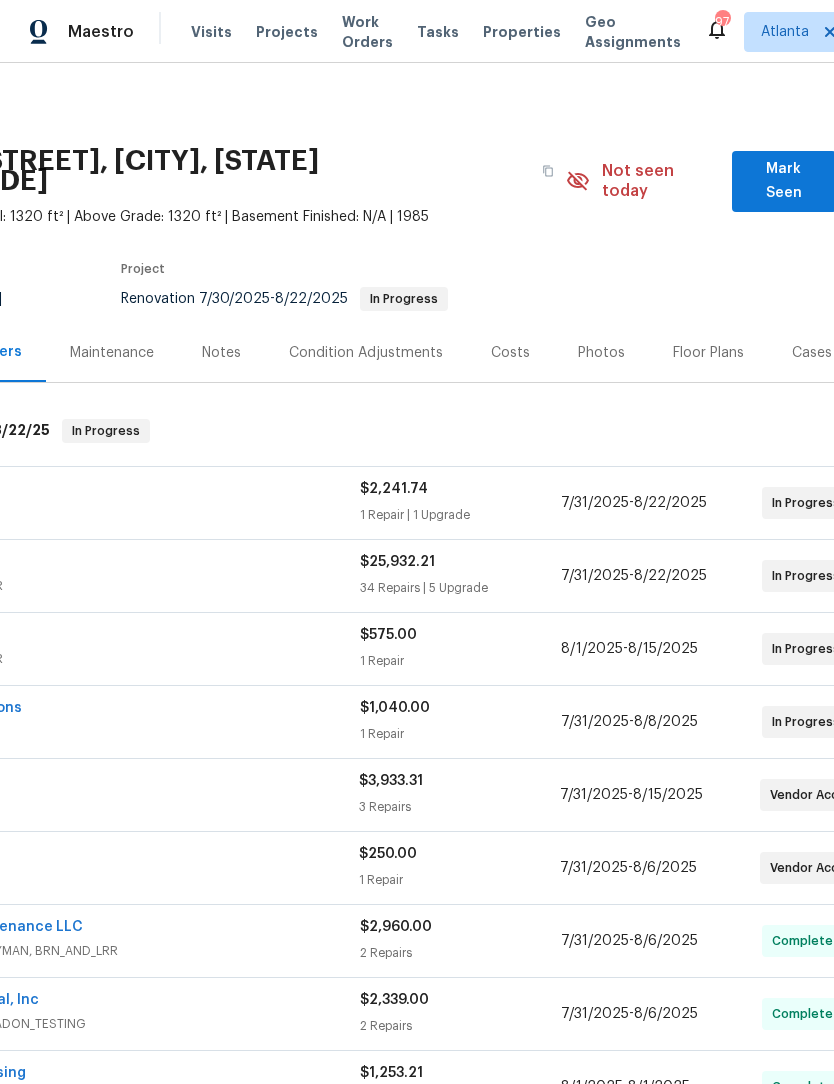 scroll, scrollTop: 0, scrollLeft: 173, axis: horizontal 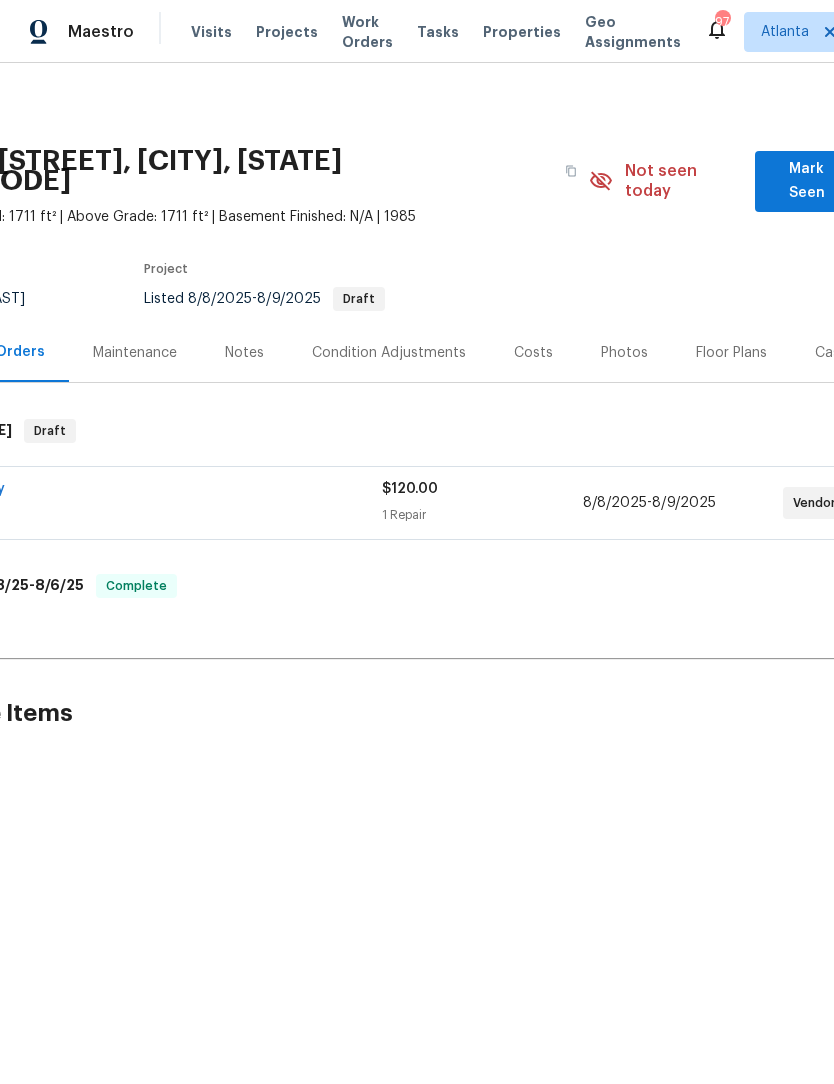 click on "Mark Seen" at bounding box center (807, 181) 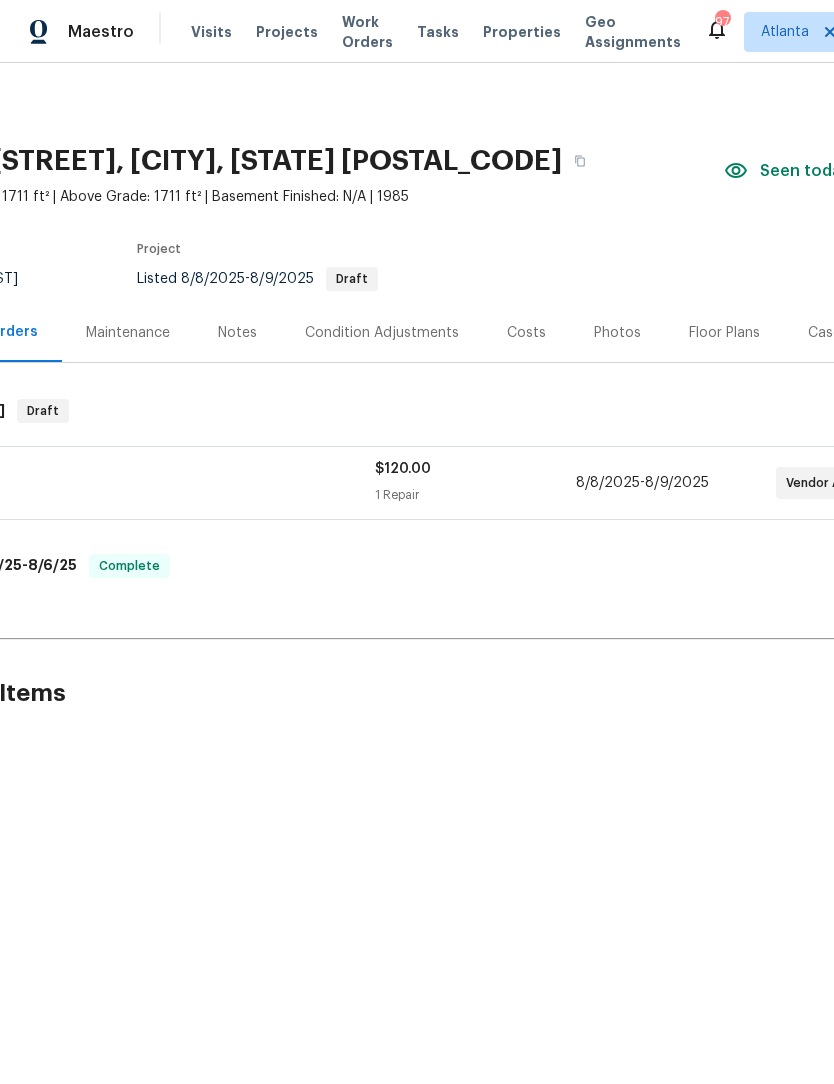 scroll, scrollTop: 0, scrollLeft: 189, axis: horizontal 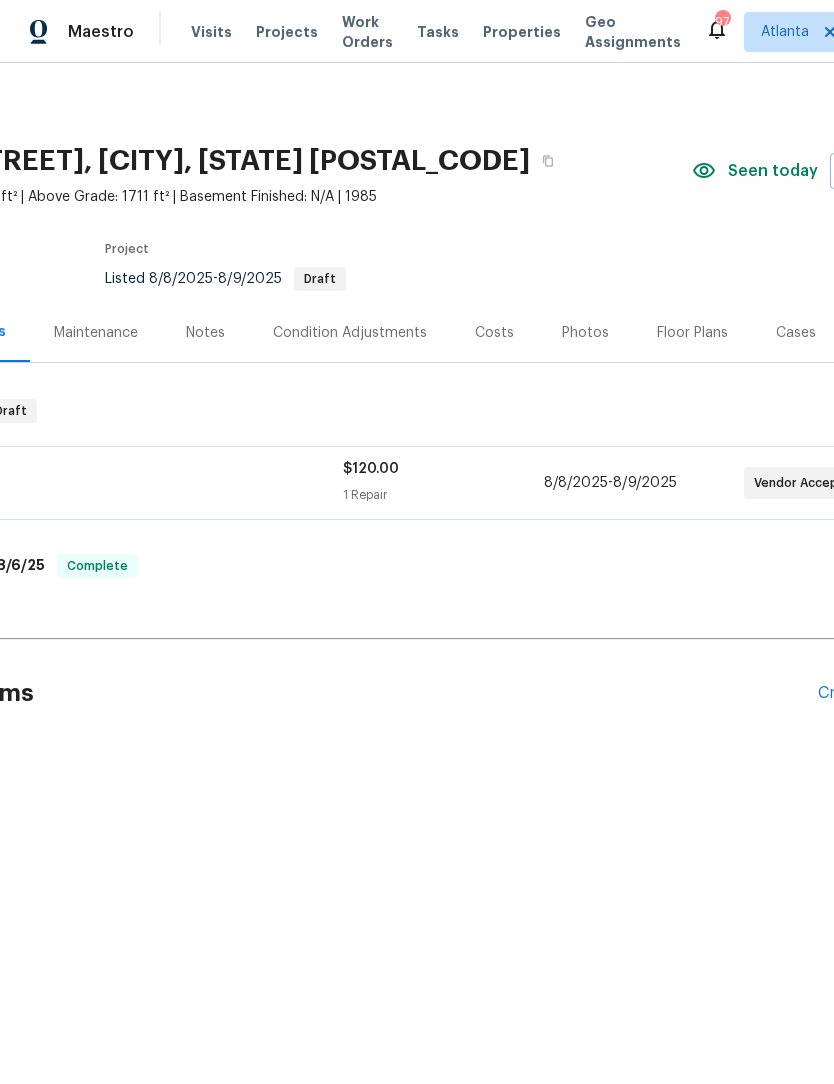 click on "Photos" at bounding box center [585, 333] 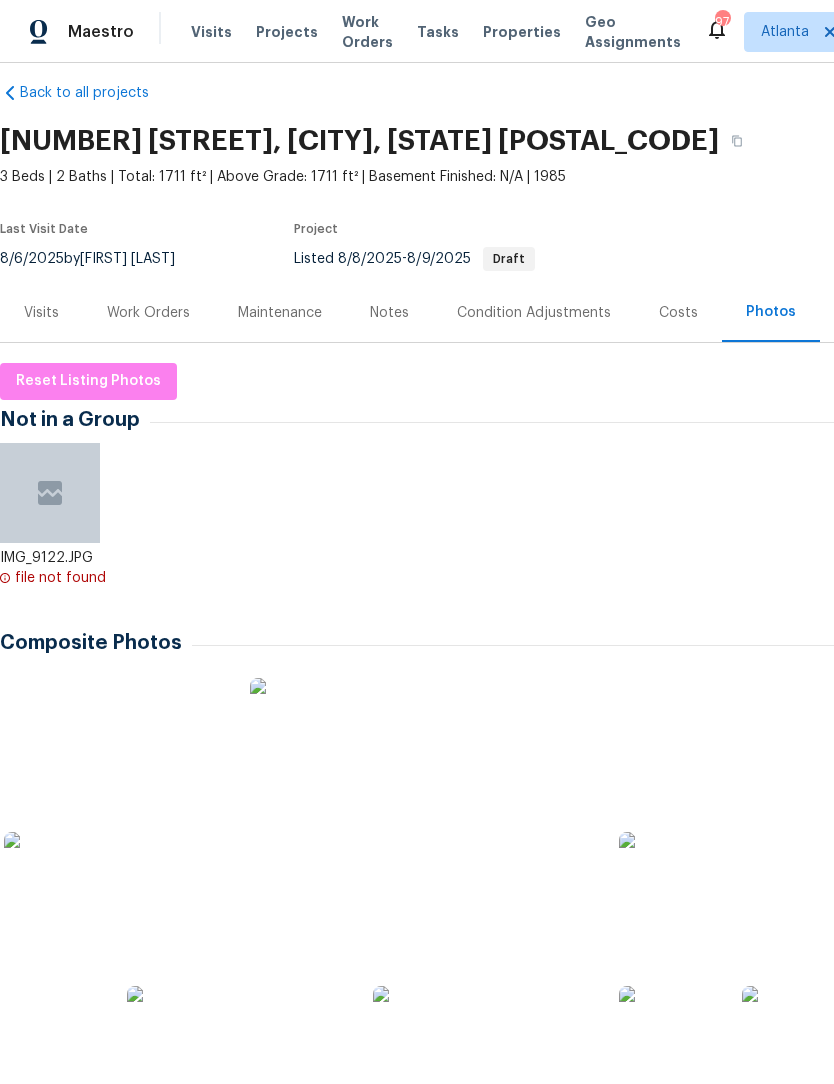 scroll, scrollTop: 20, scrollLeft: 0, axis: vertical 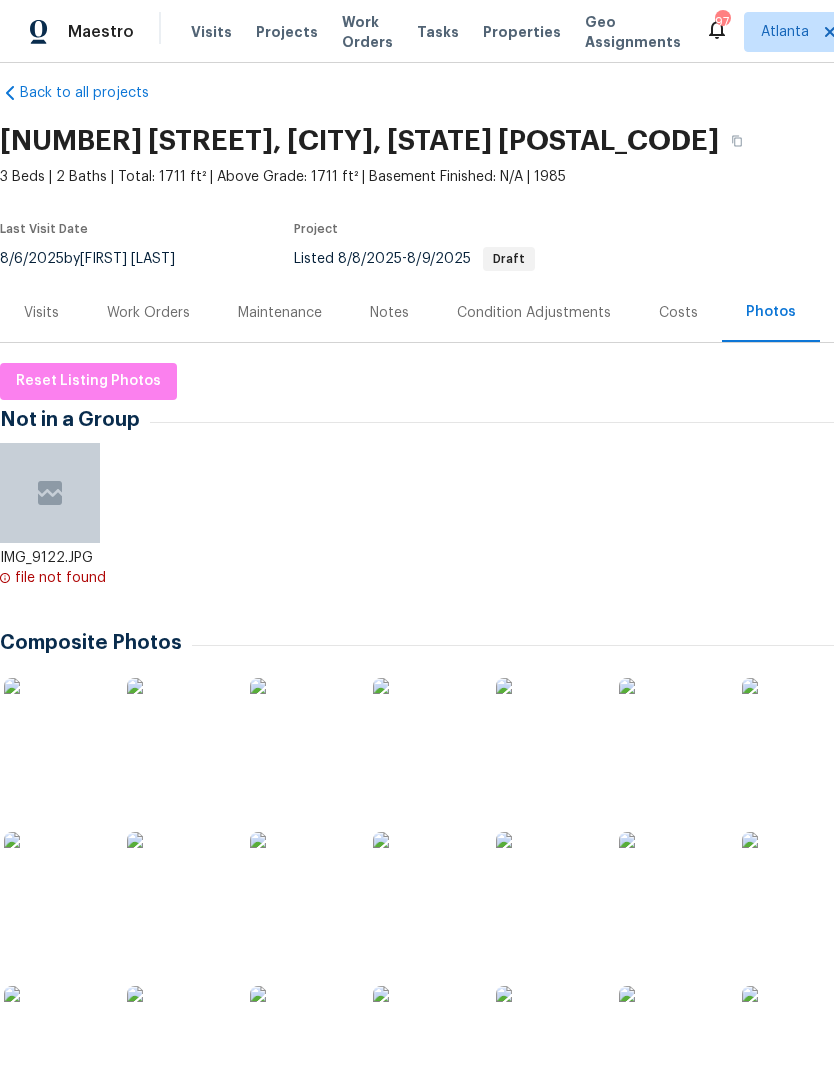 click on "Notes" at bounding box center (389, 313) 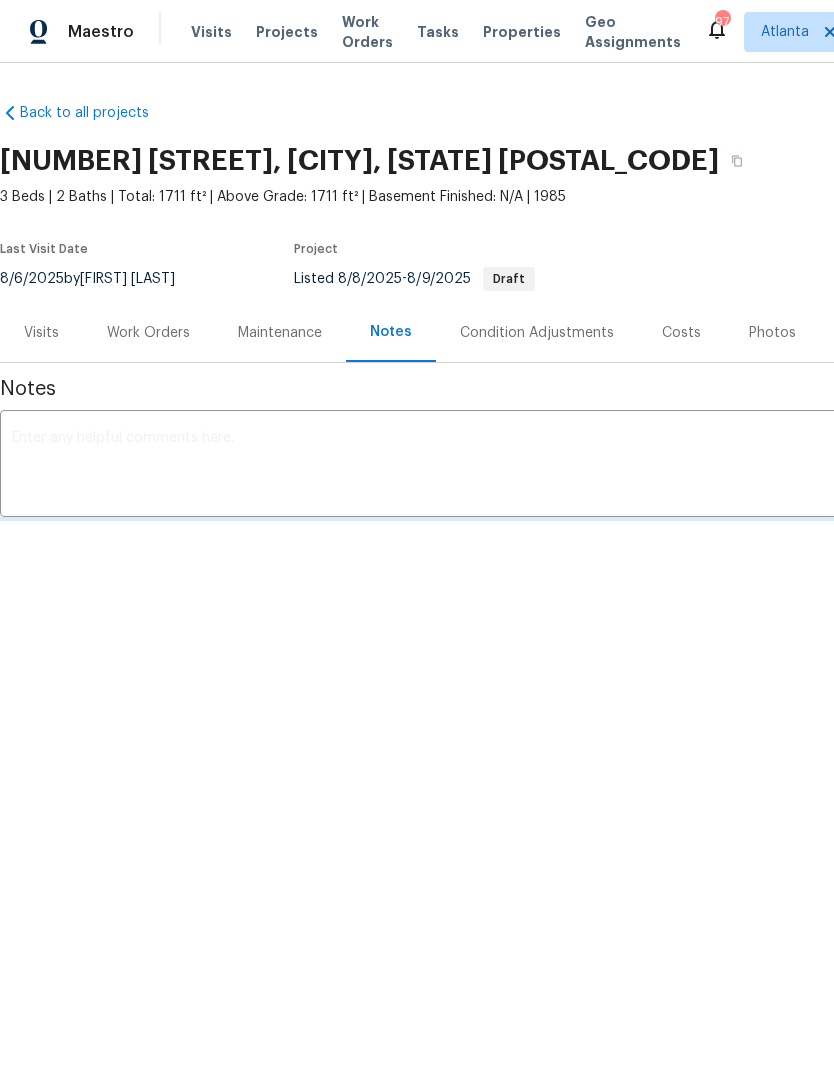 scroll, scrollTop: 0, scrollLeft: 0, axis: both 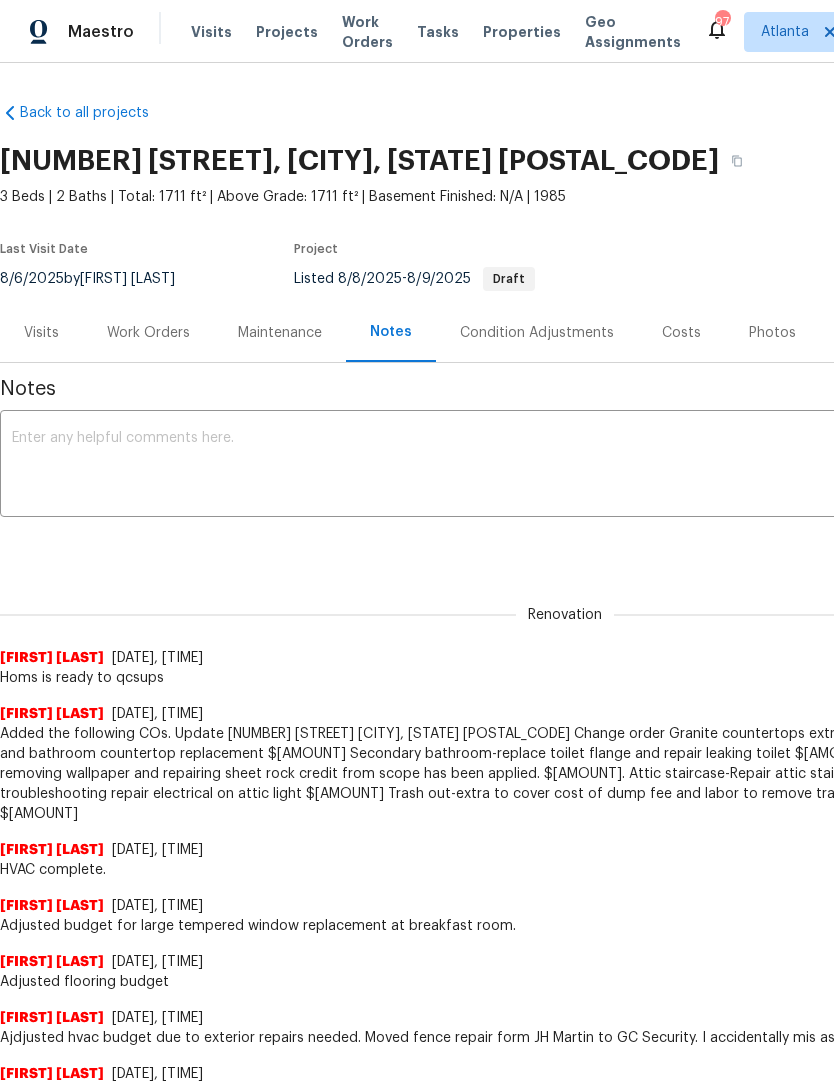 click on "Maintenance" at bounding box center [280, 333] 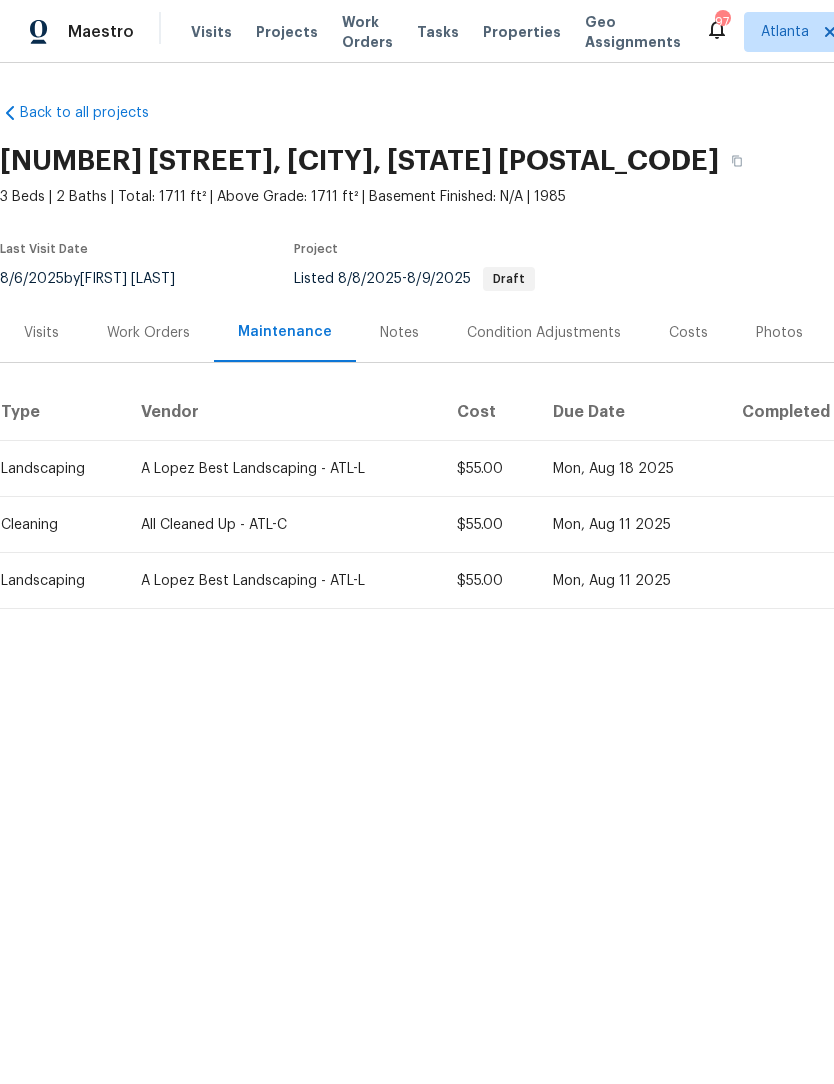 scroll, scrollTop: 0, scrollLeft: 0, axis: both 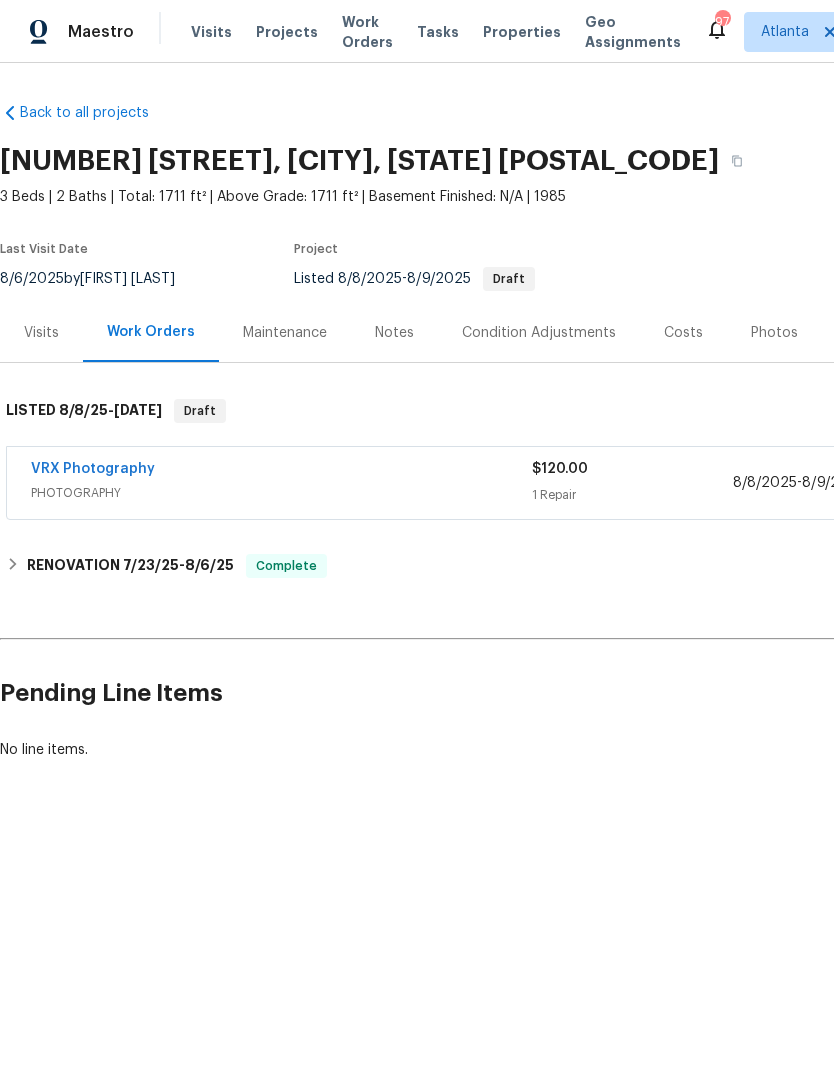 click on "Maintenance" at bounding box center [285, 333] 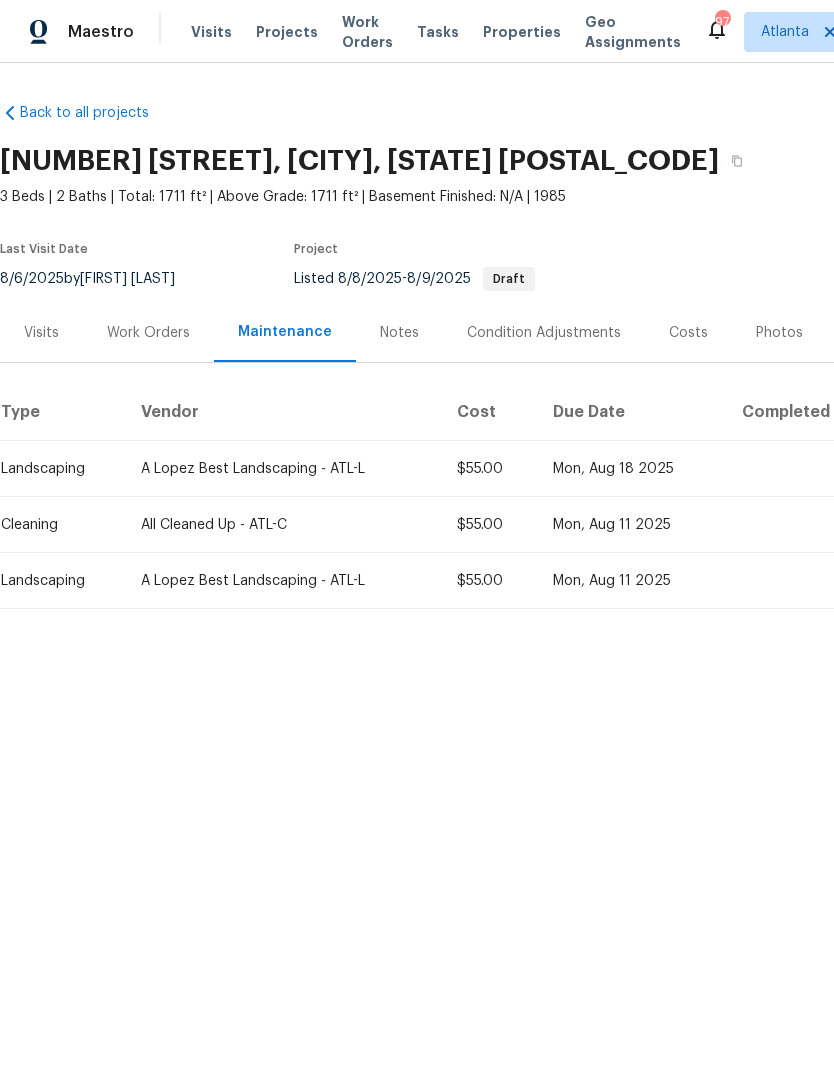 click on "Notes" at bounding box center (399, 332) 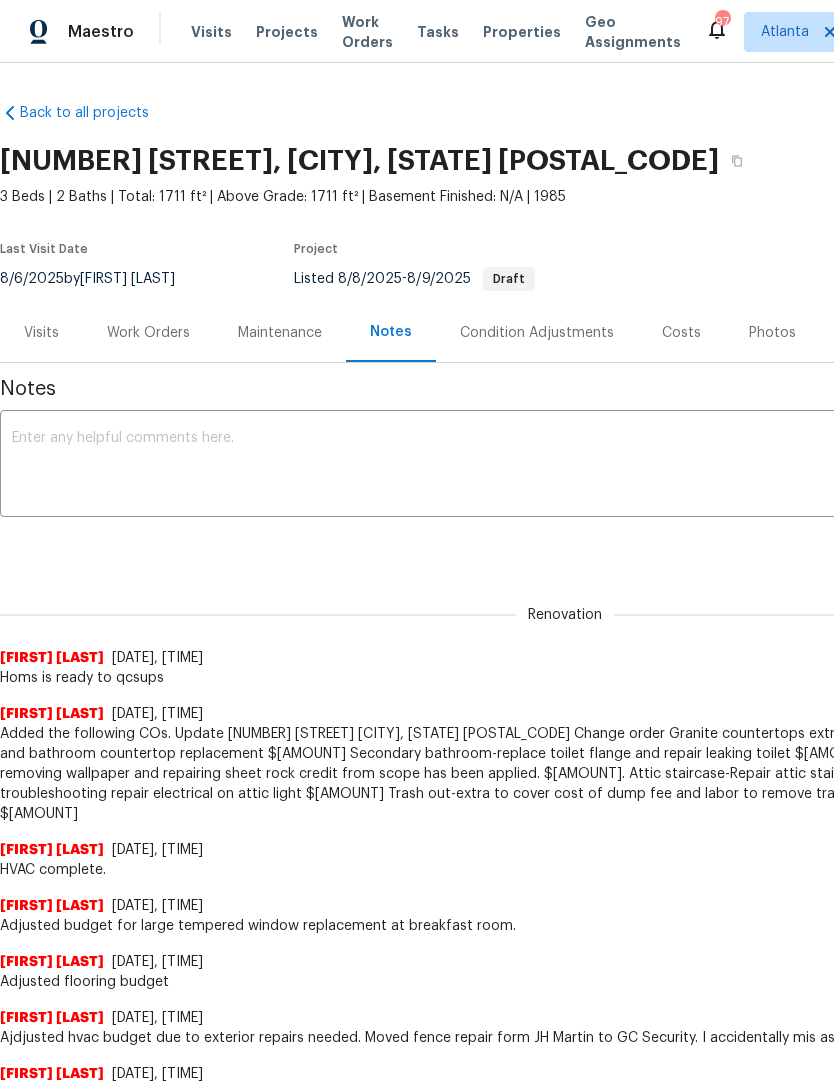 click on "Condition Adjustments" at bounding box center (537, 333) 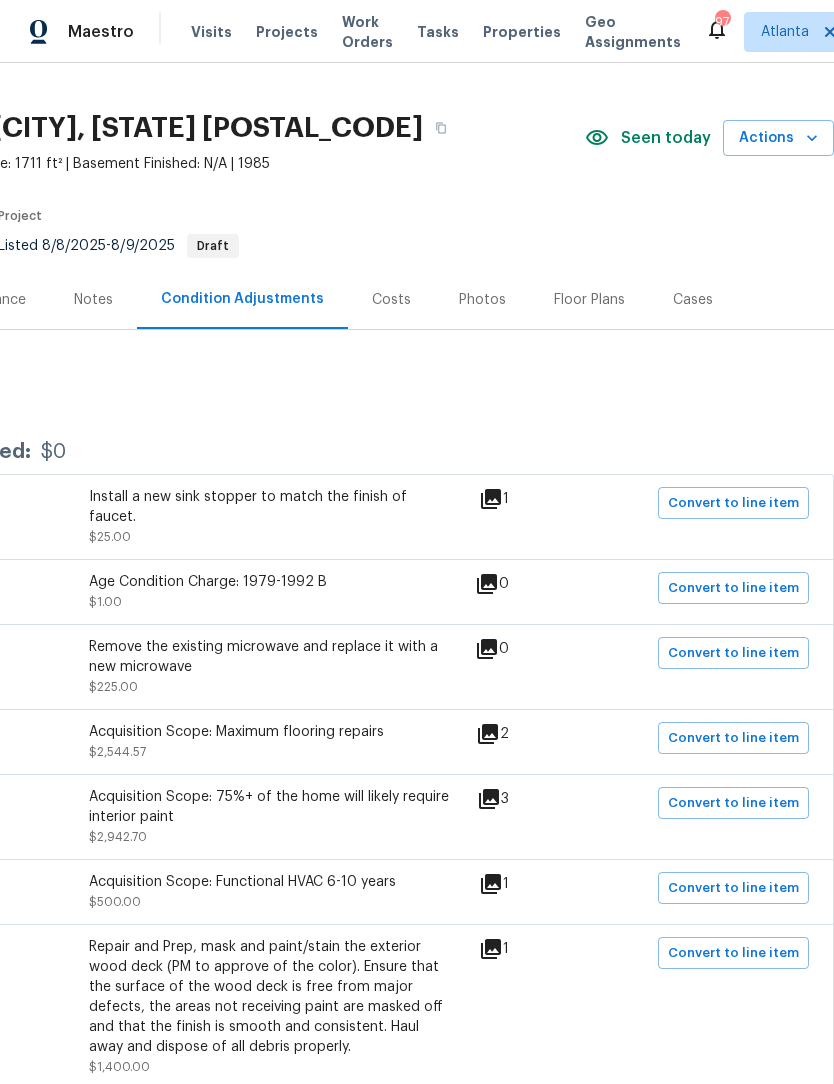 scroll, scrollTop: 34, scrollLeft: 296, axis: both 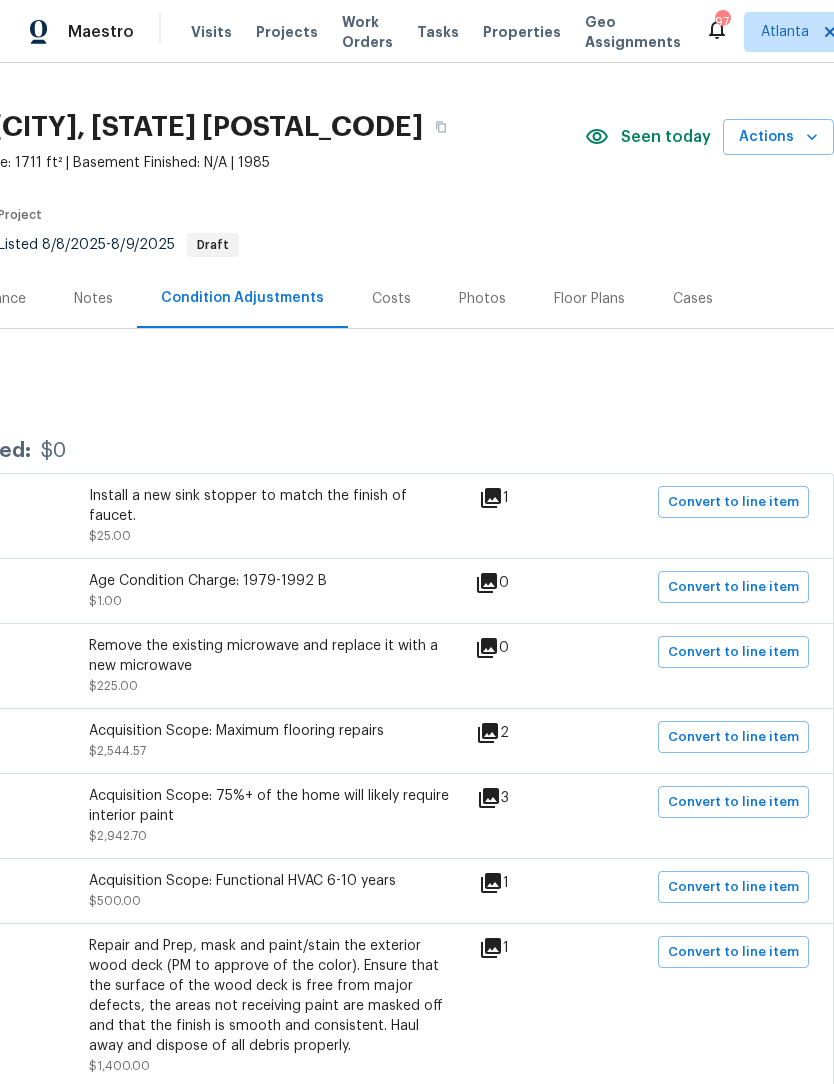 click on "Floor Plans" at bounding box center [589, 299] 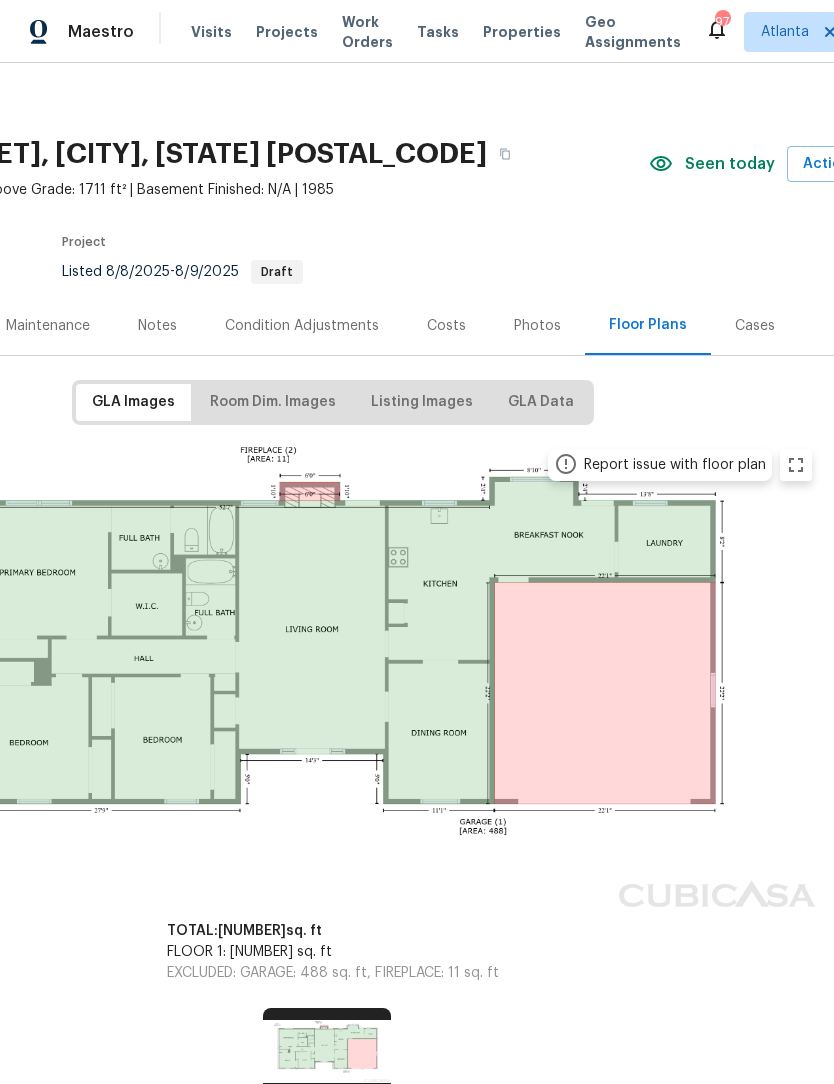 scroll, scrollTop: 7, scrollLeft: 215, axis: both 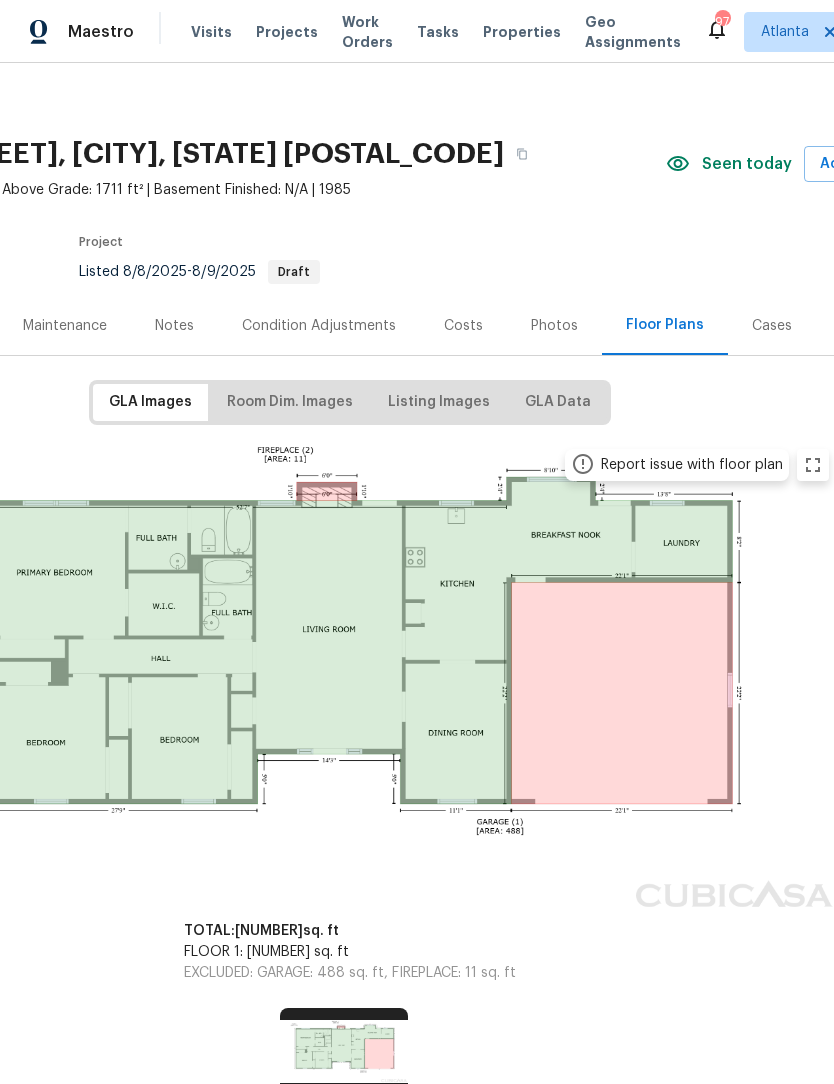click on "Photos" at bounding box center [554, 326] 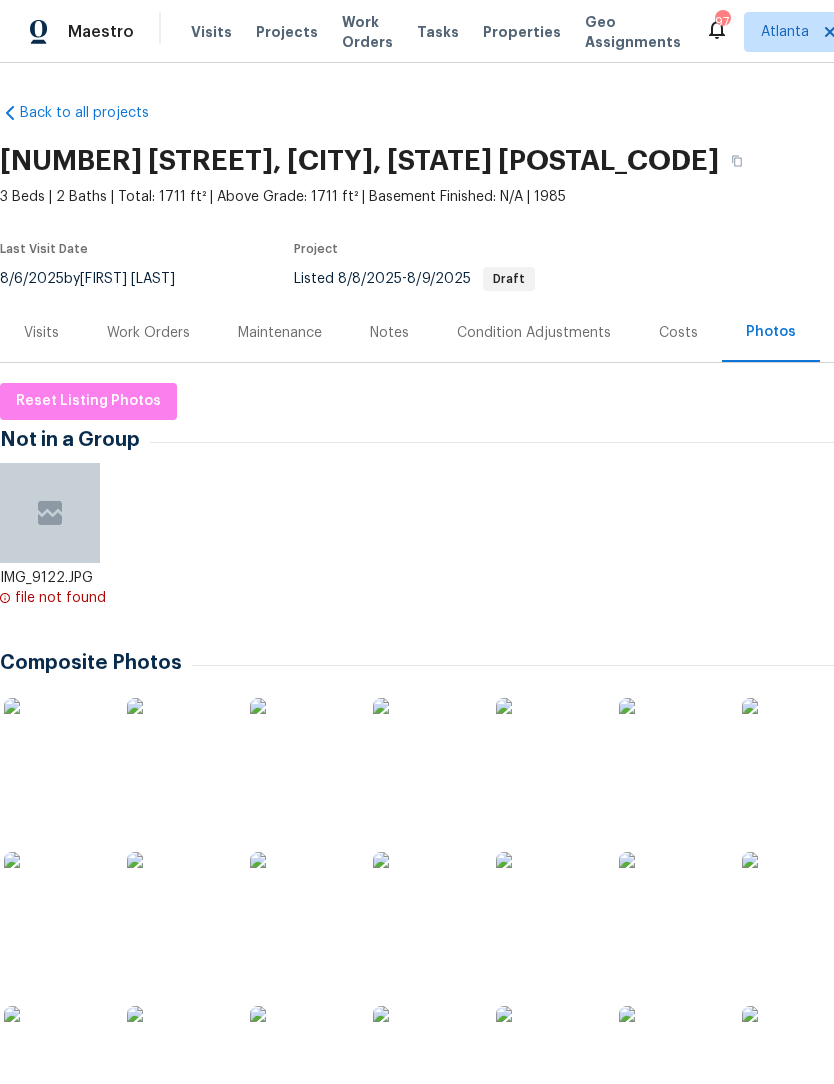 scroll, scrollTop: 0, scrollLeft: 0, axis: both 